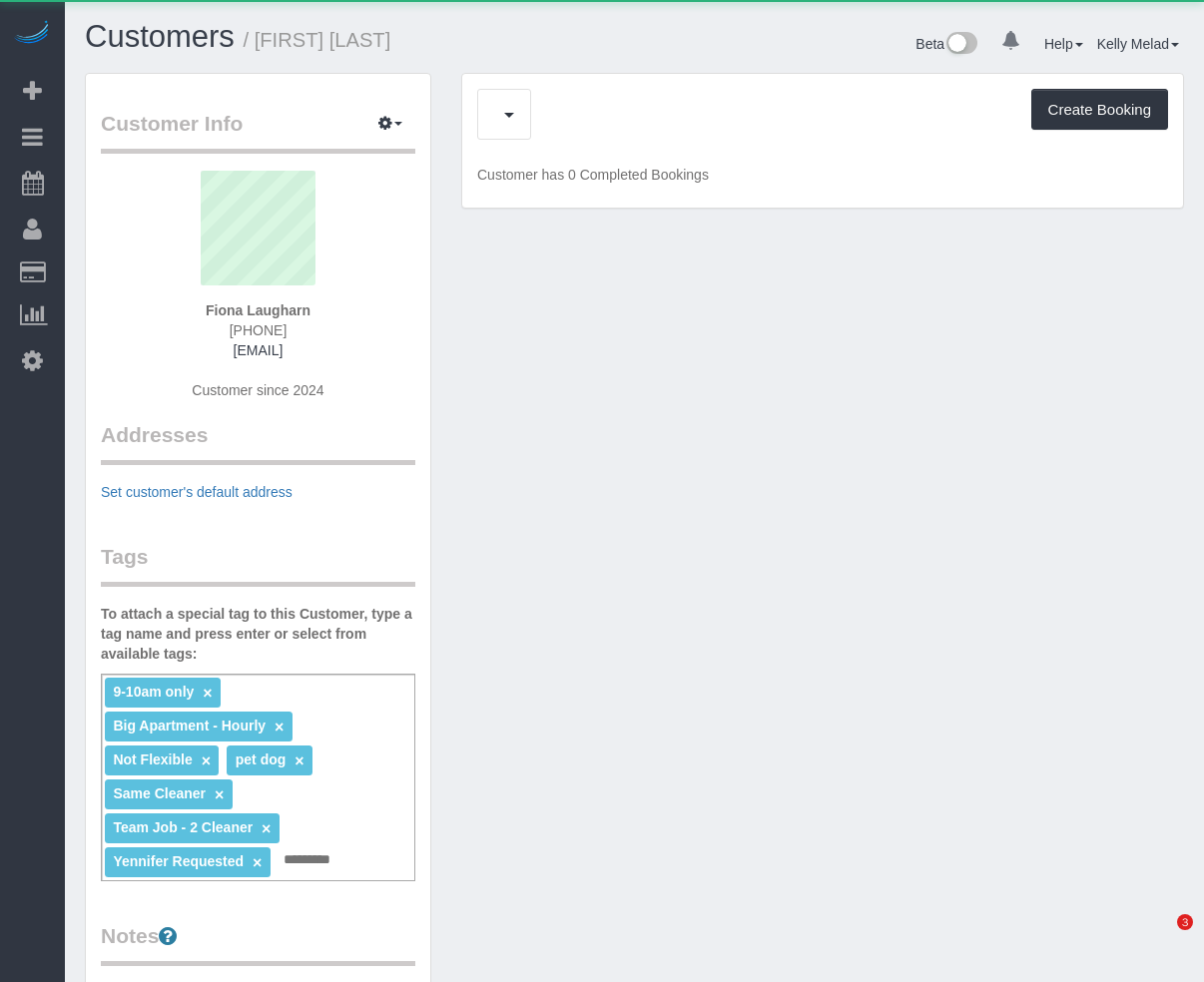 scroll, scrollTop: 0, scrollLeft: 0, axis: both 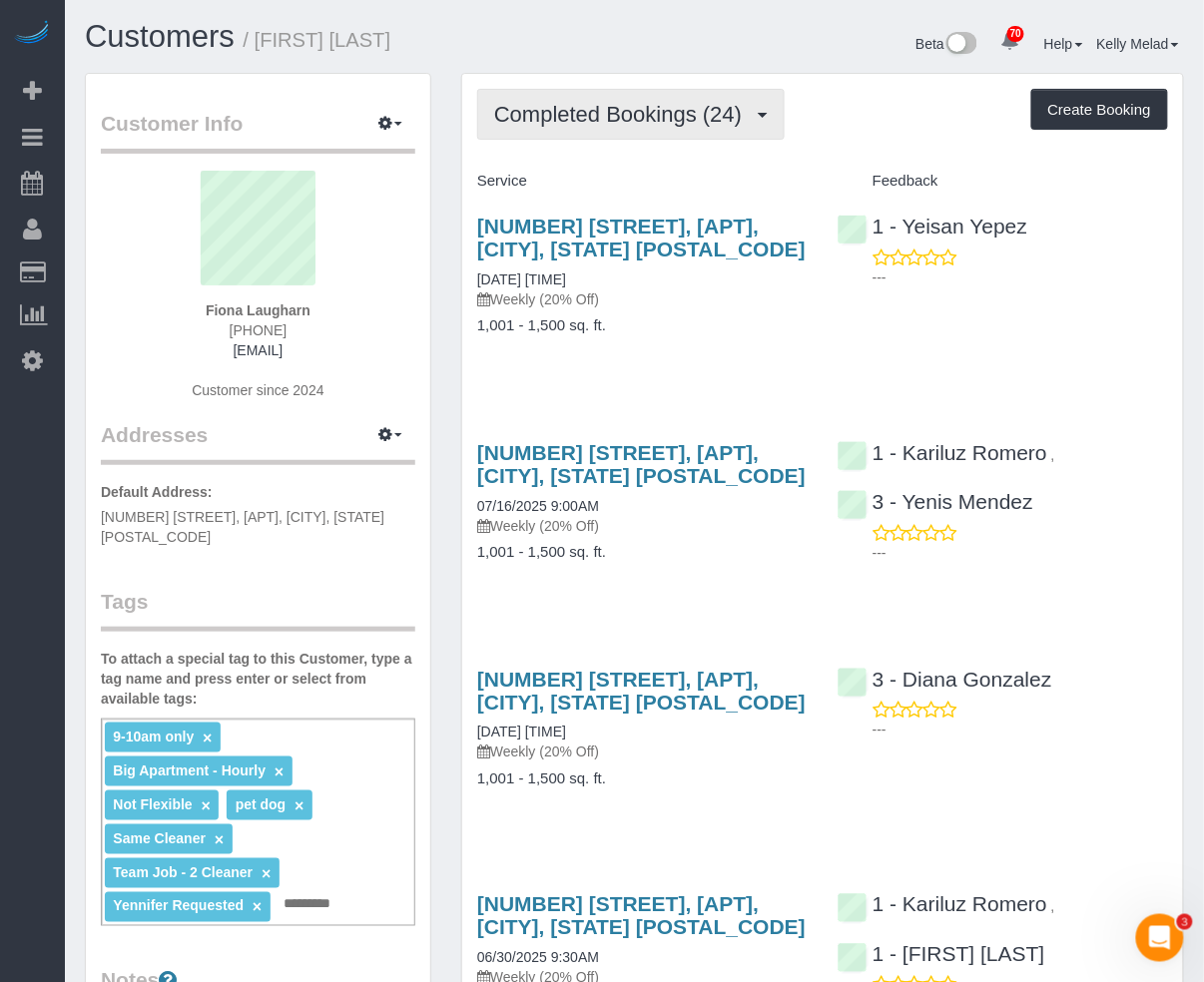 click on "Completed Bookings (24)" at bounding box center [623, 114] 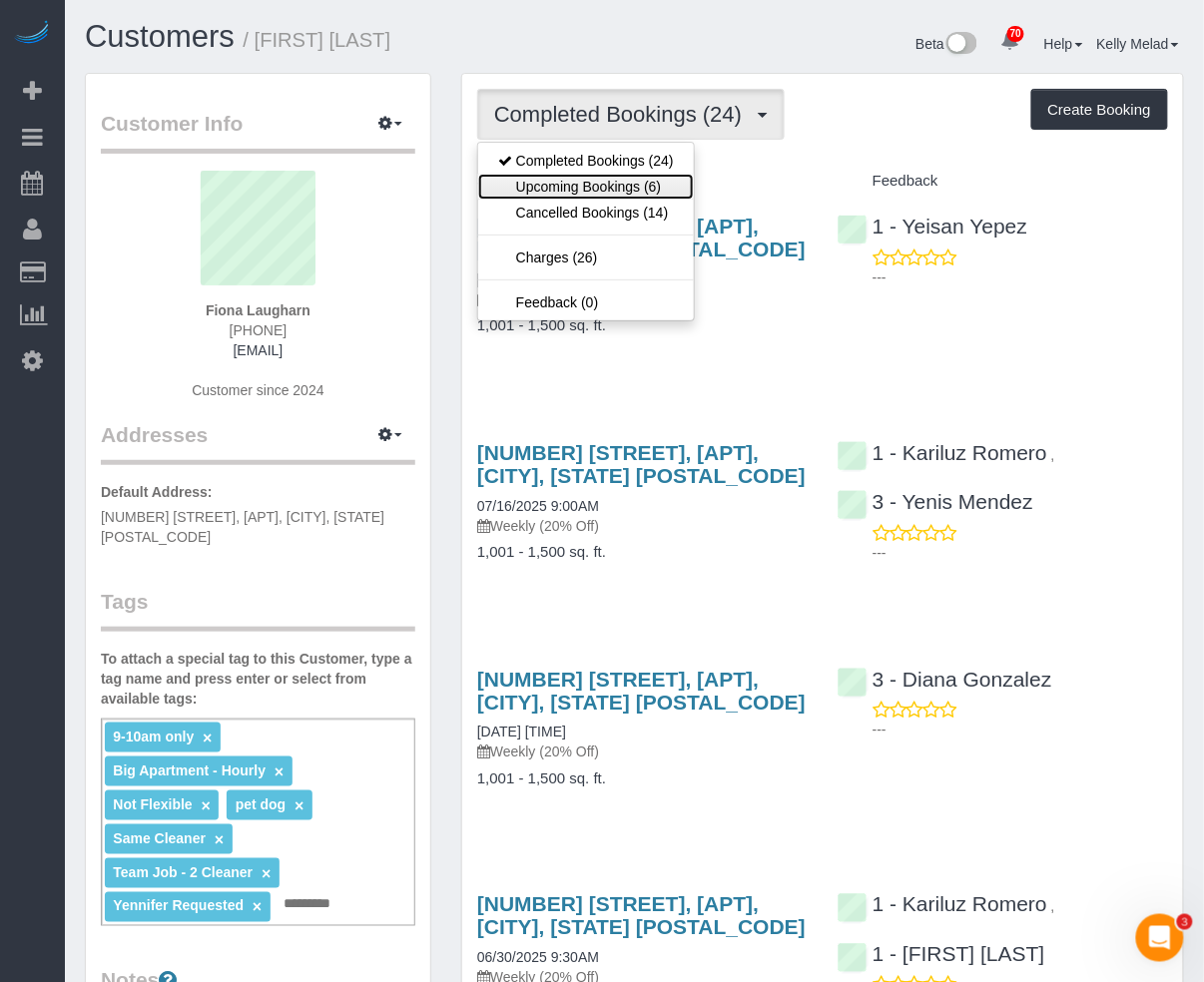 click on "Upcoming Bookings (6)" at bounding box center [586, 187] 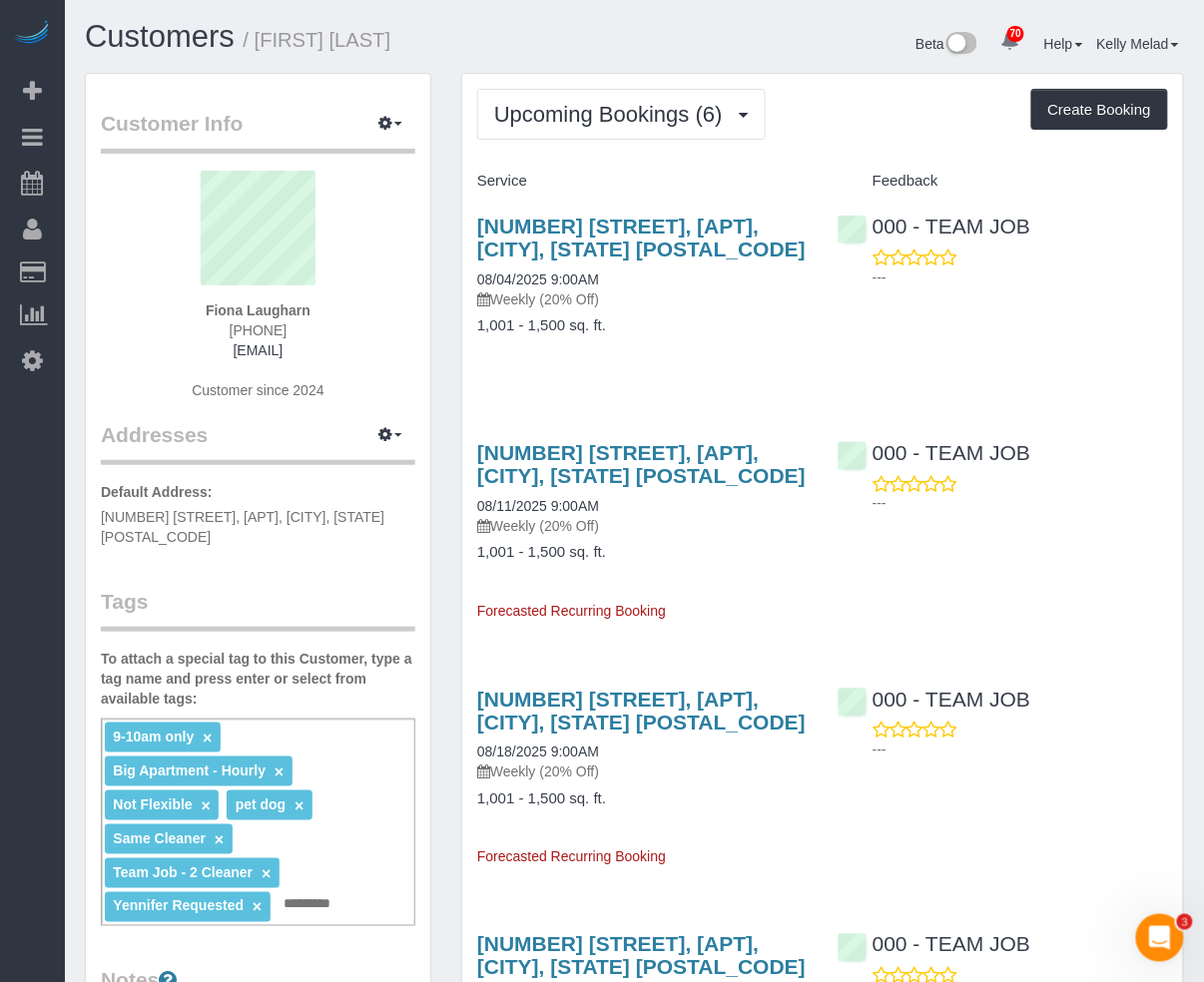 click on "Feedback" at bounding box center (1002, 181) 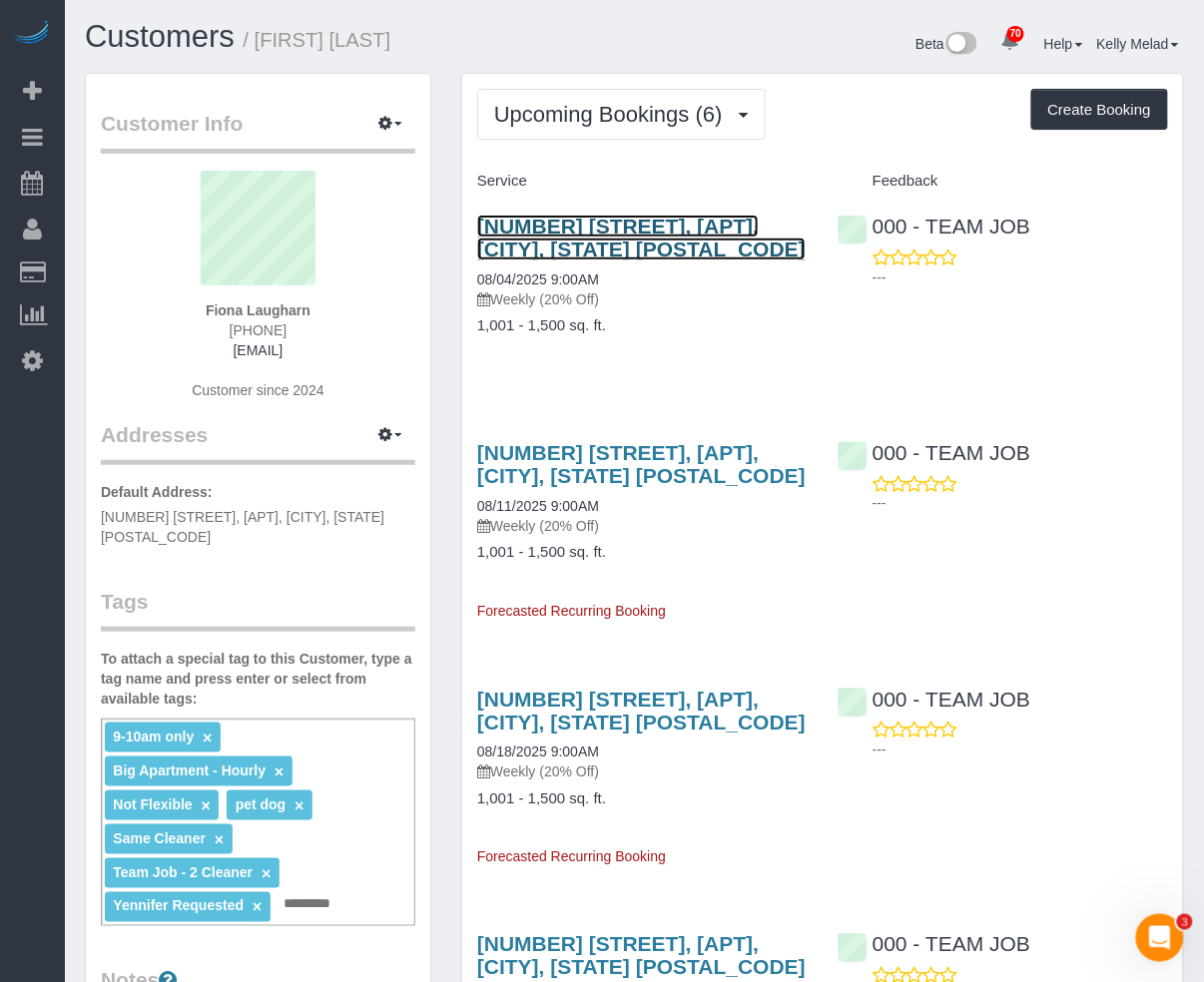 click on "15 West 96th Street #23, New York, NY 10025" at bounding box center (641, 238) 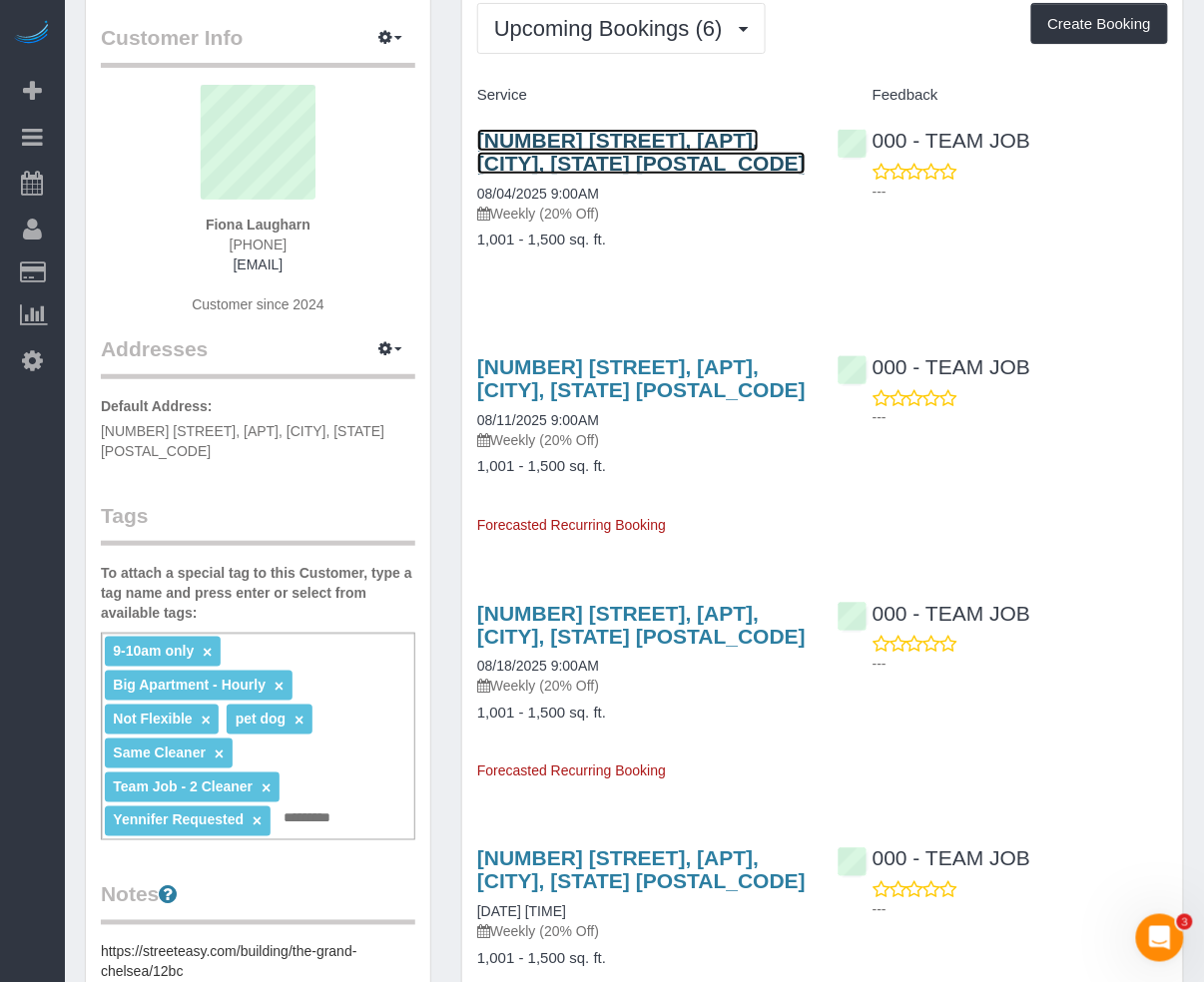 scroll, scrollTop: 133, scrollLeft: 0, axis: vertical 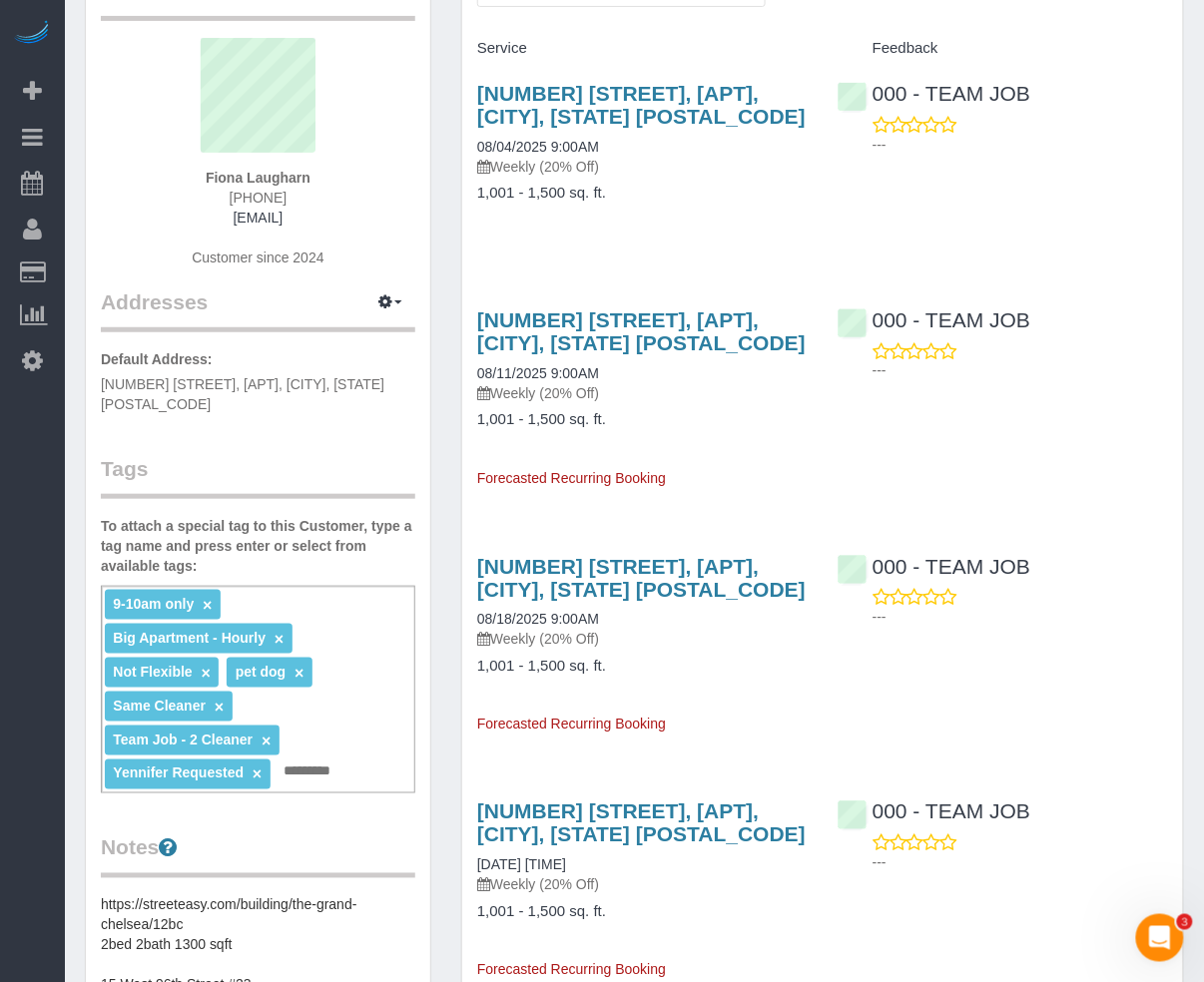 click on "1,001 - 1,500 sq. ft." at bounding box center [642, 912] 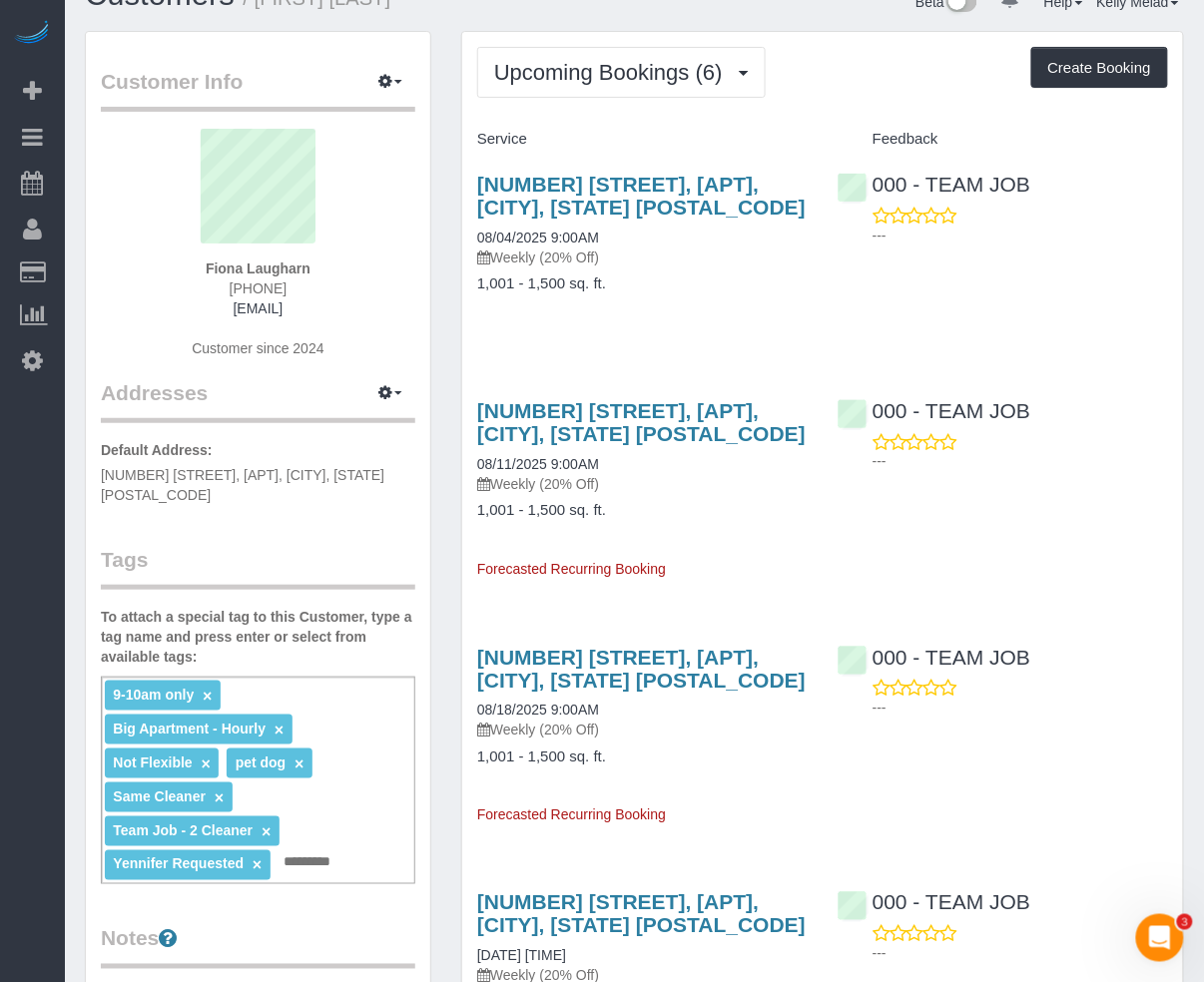 scroll, scrollTop: 0, scrollLeft: 0, axis: both 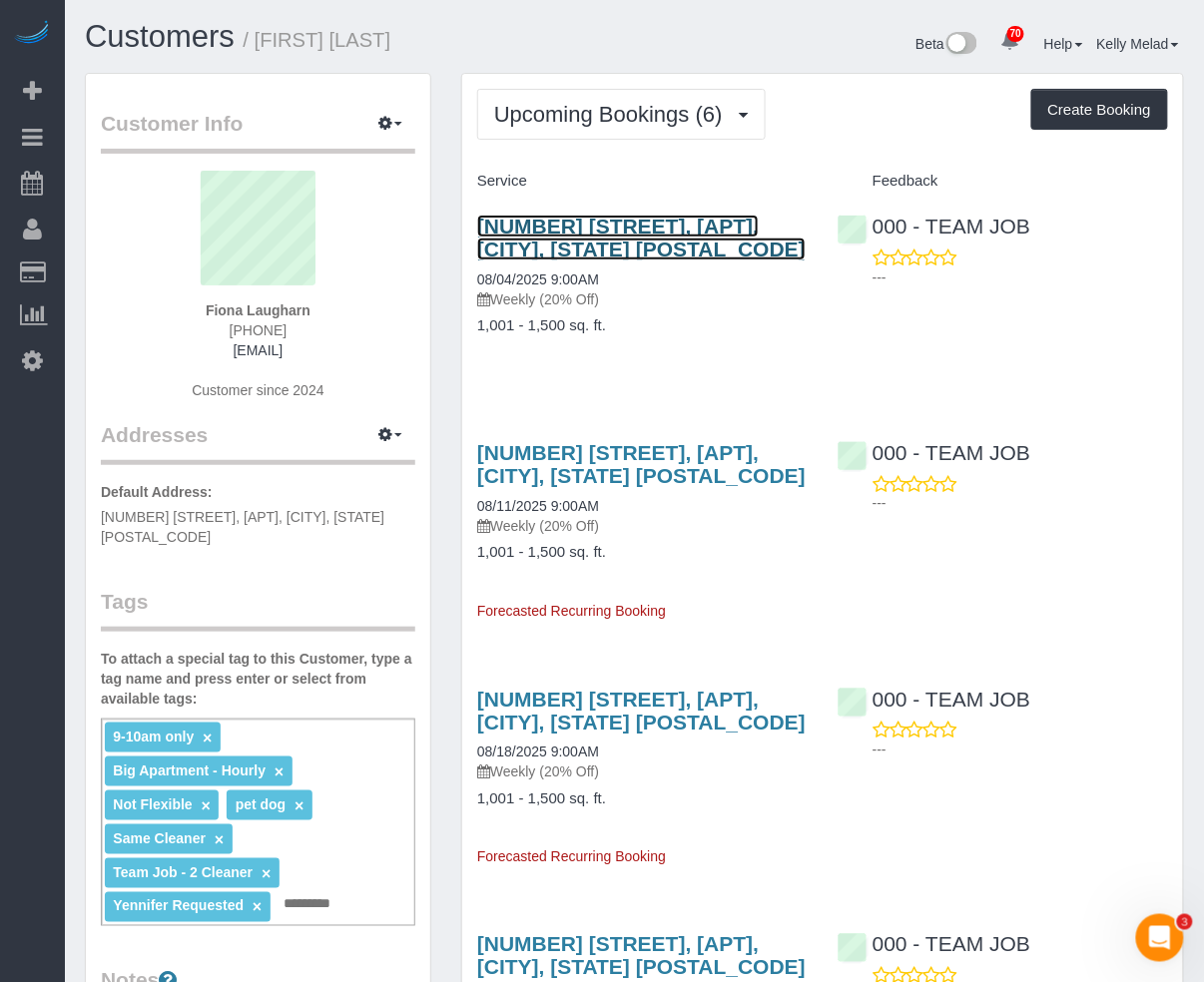 click on "15 West 96th Street #23, New York, NY 10025" at bounding box center (641, 238) 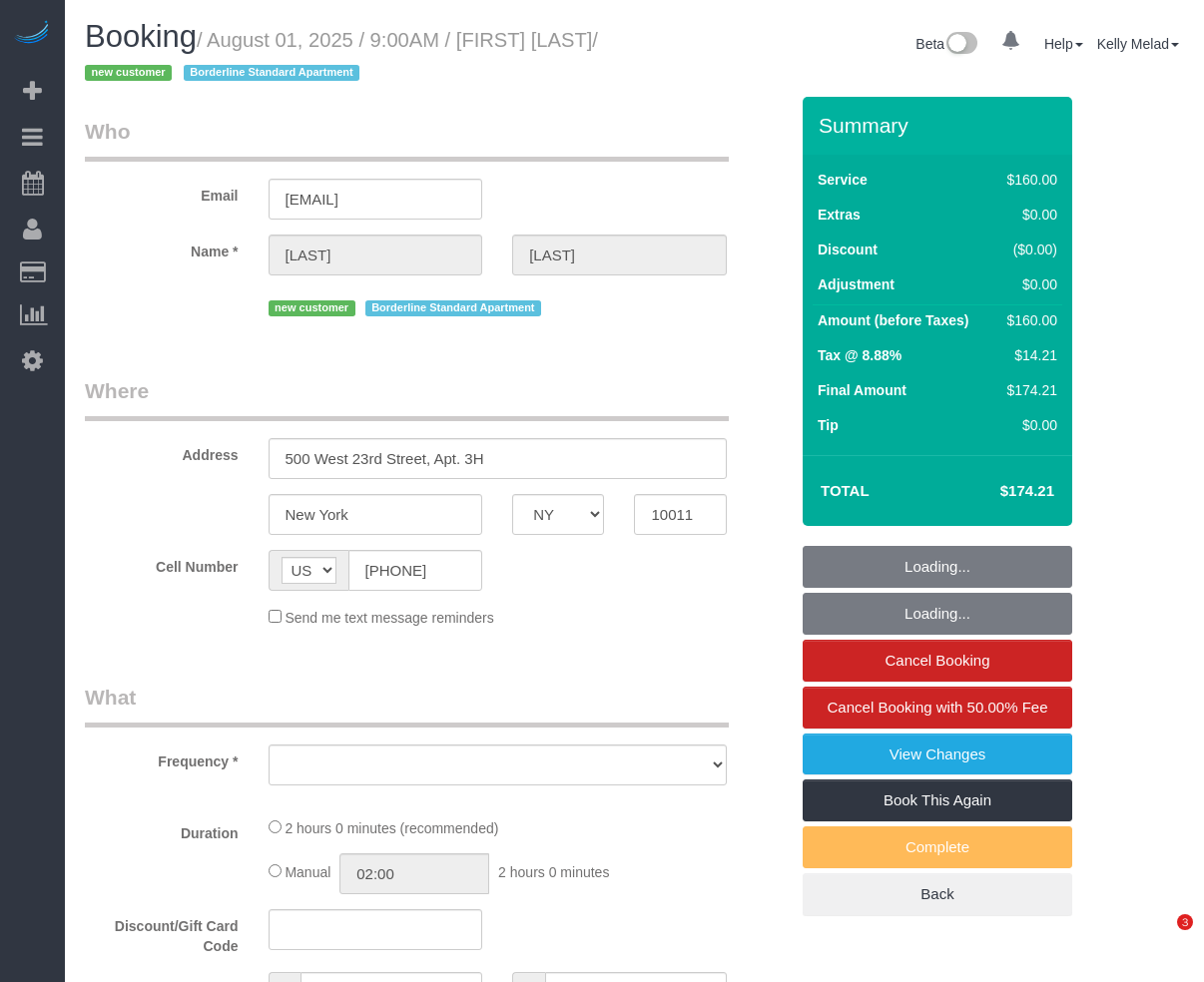 select on "NY" 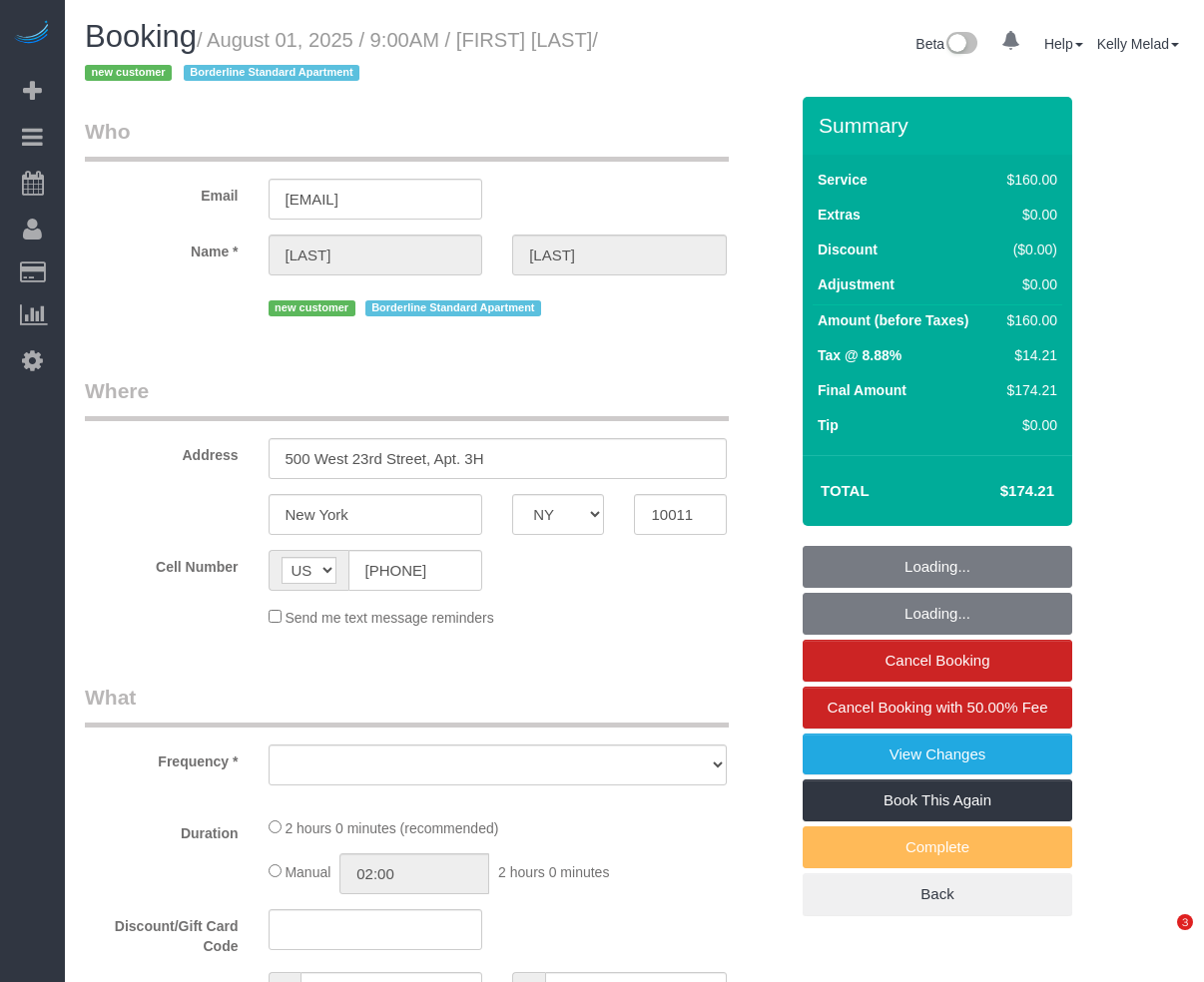 scroll, scrollTop: 0, scrollLeft: 0, axis: both 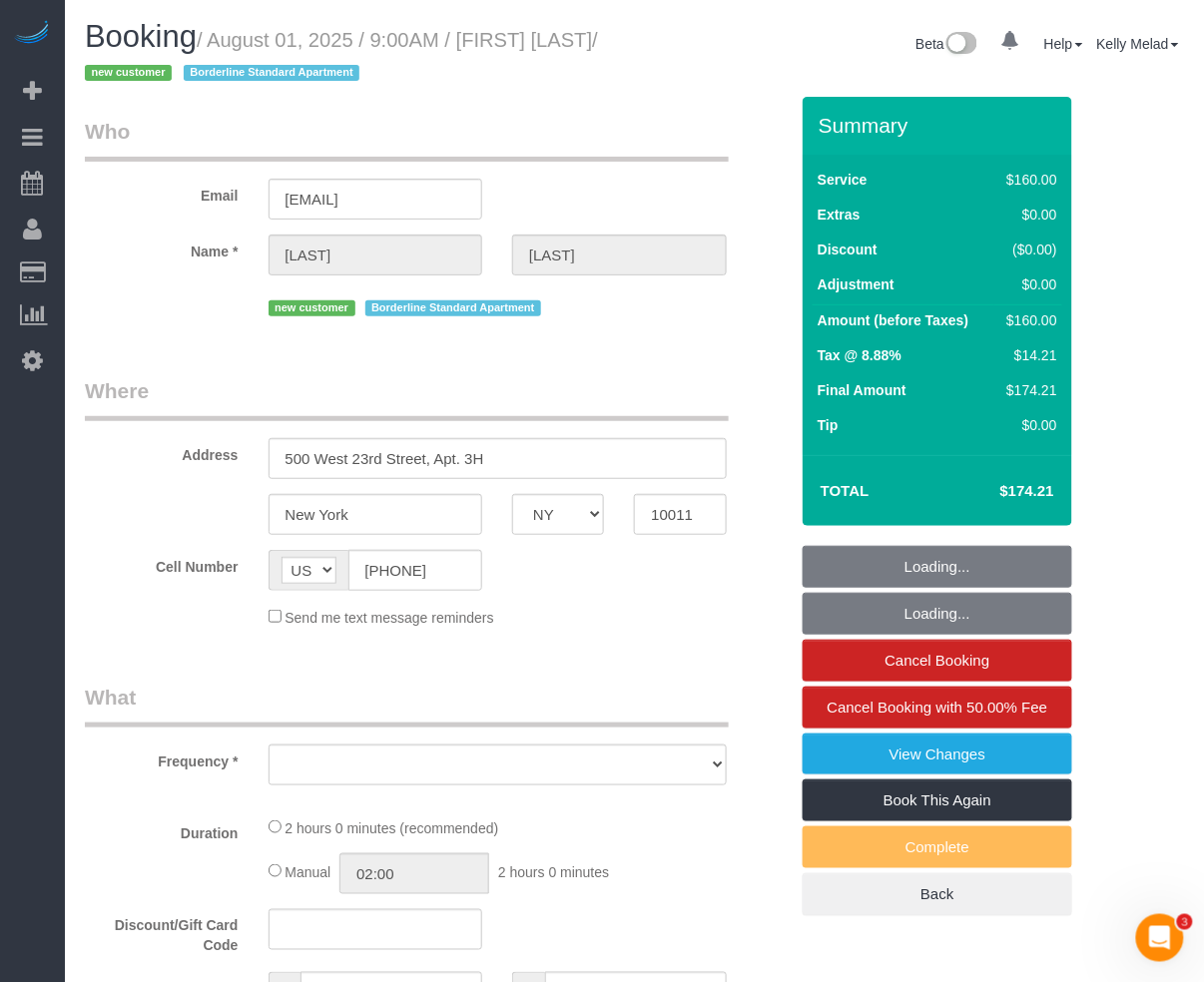 select on "string:stripe-pm_1RpWAT4VGloSiKo7fpwiD8U7" 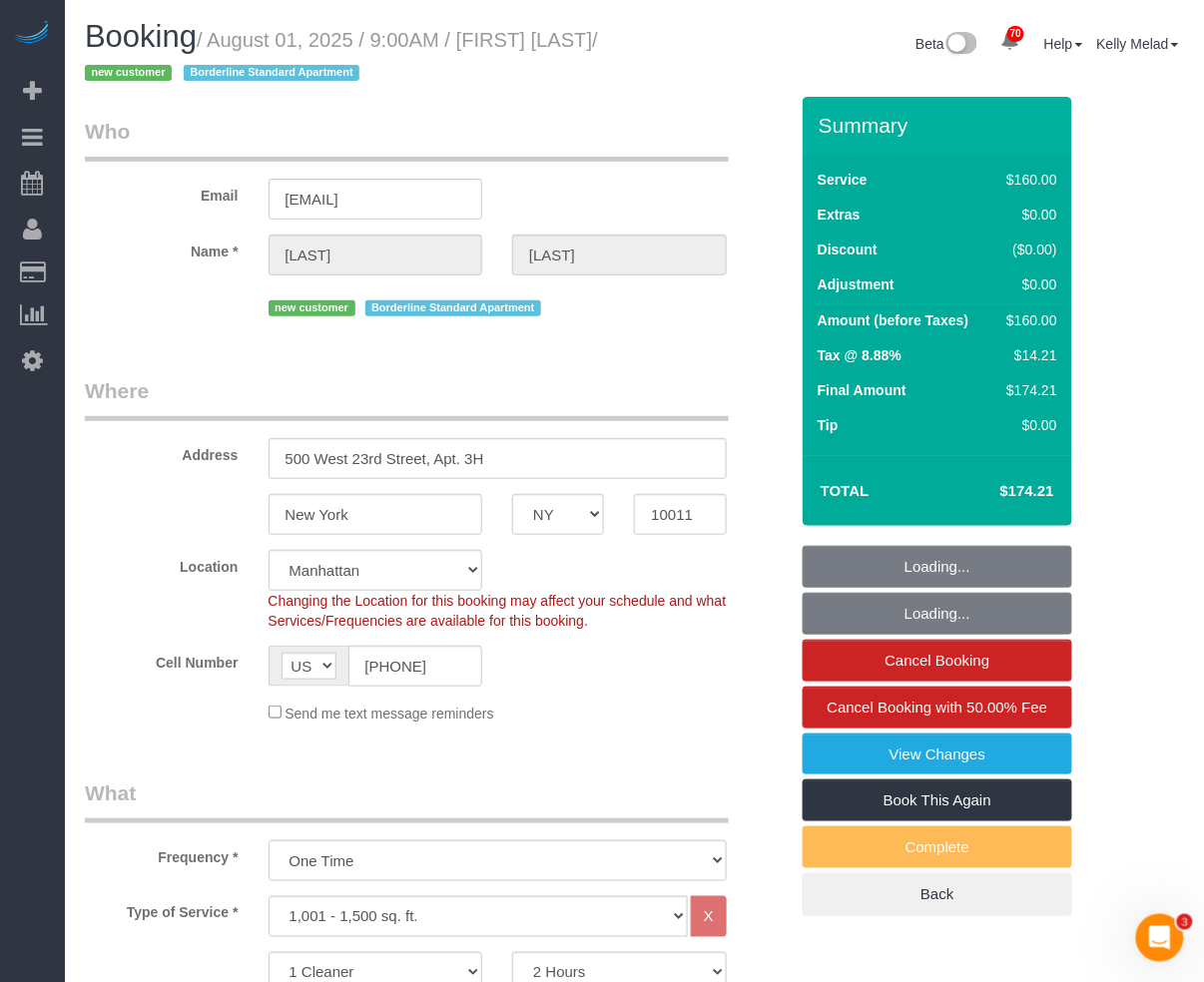select on "object:1483" 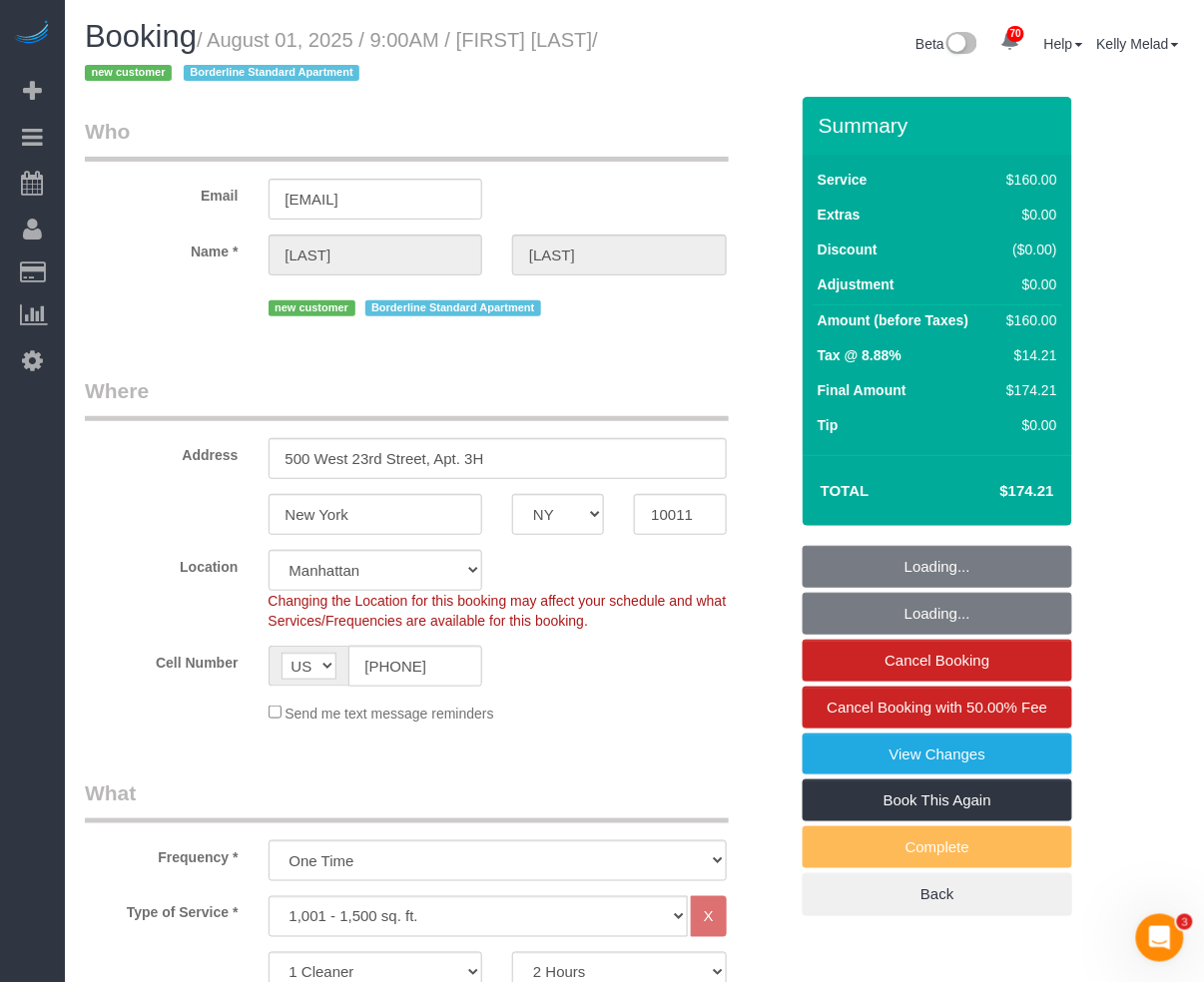 select on "spot1" 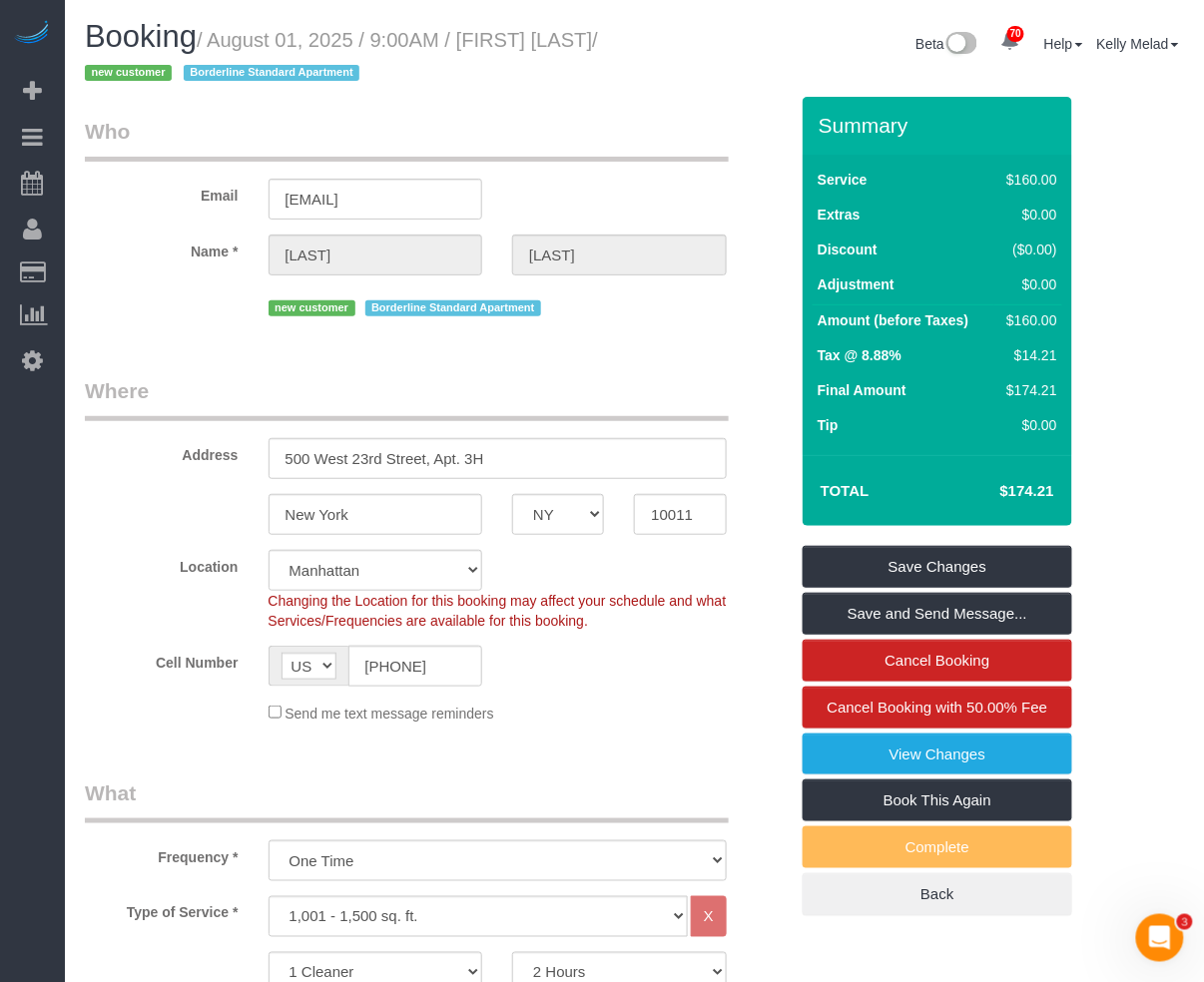 drag, startPoint x: 202, startPoint y: 936, endPoint x: 214, endPoint y: 938, distance: 12.165525 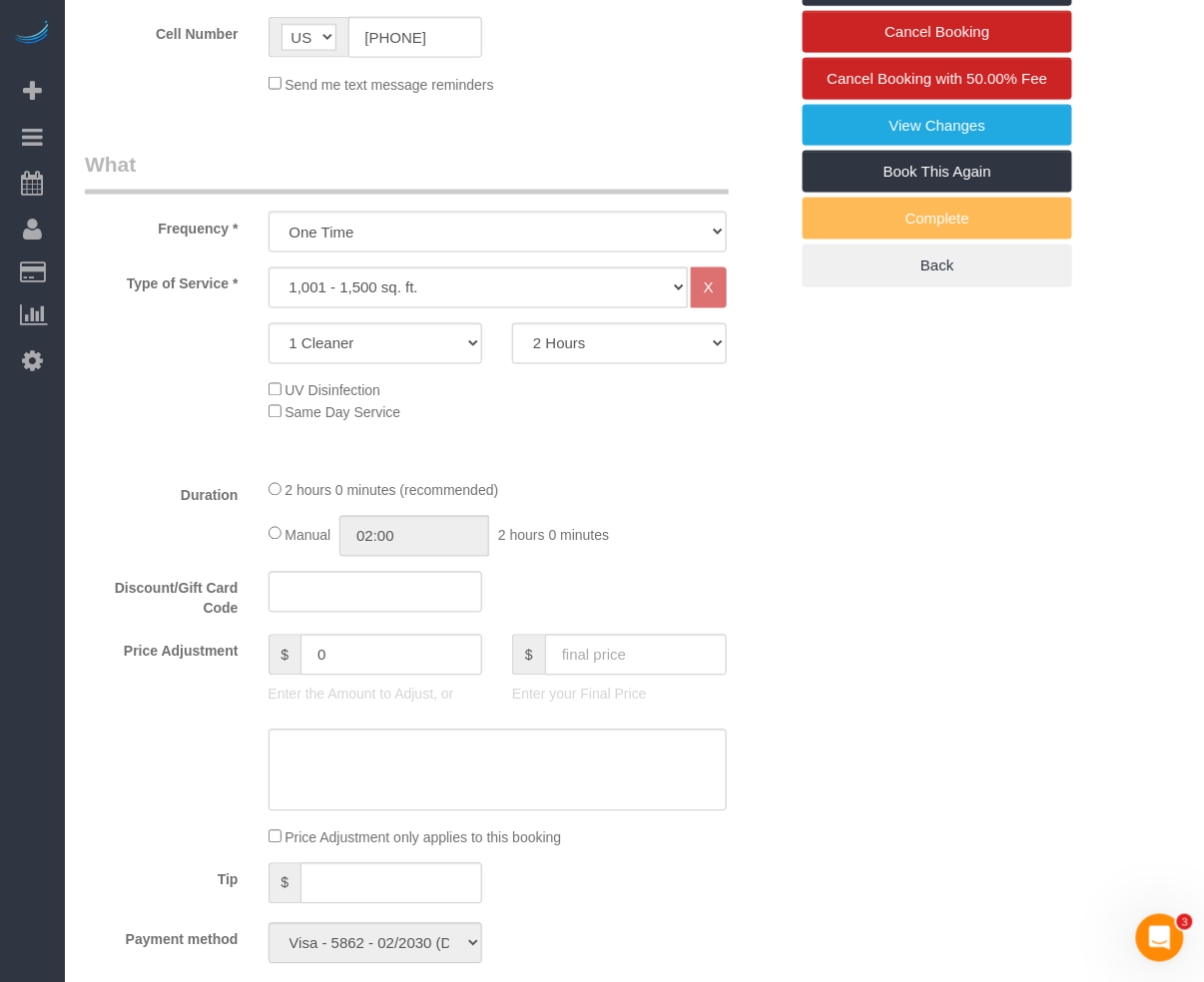 scroll, scrollTop: 601, scrollLeft: 0, axis: vertical 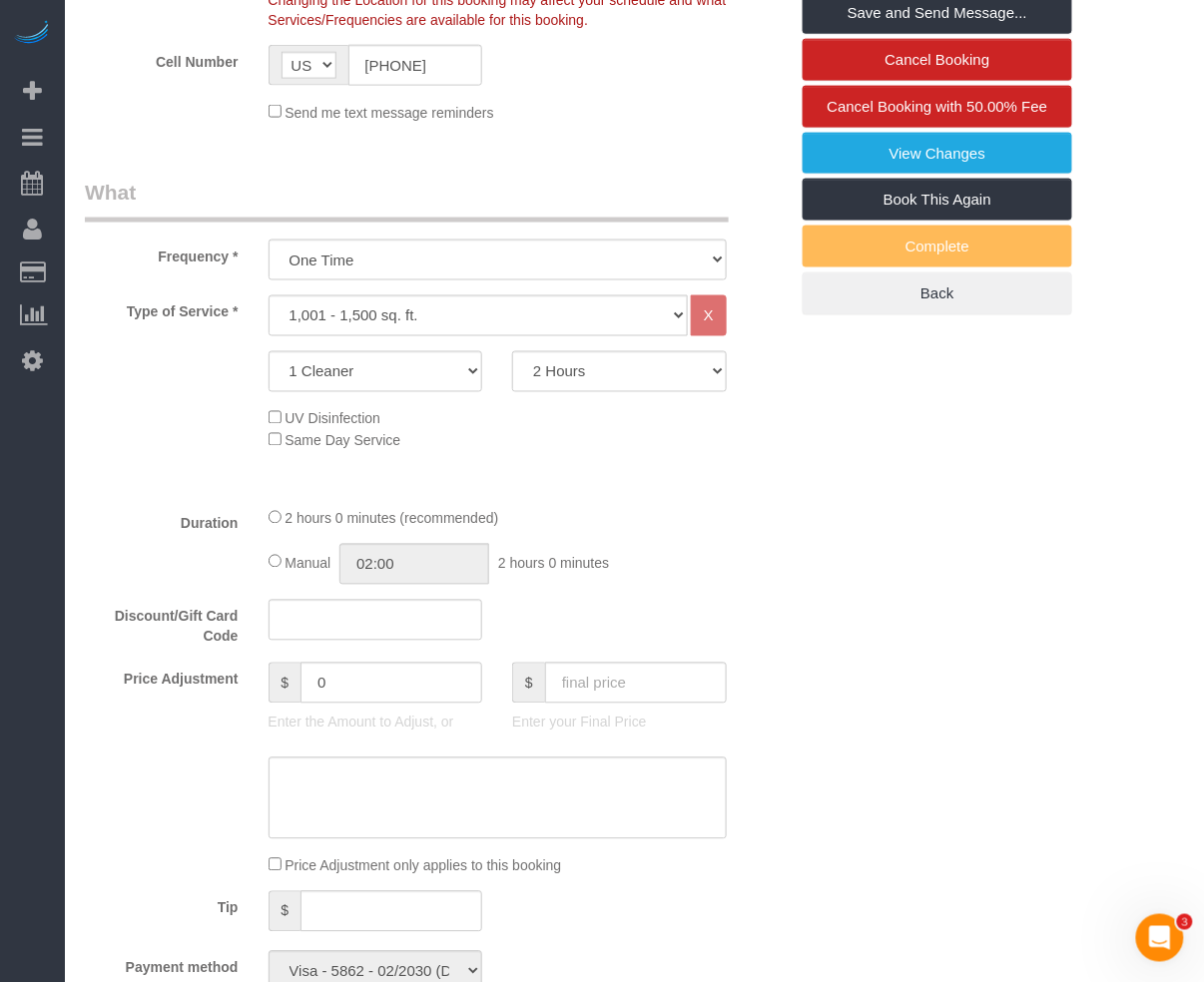 click on "Who
Email
[EMAIL]
Name *
[LAST]
[LAST]
new customer
Borderline Standard Apartment
Where
Address
500 West 23rd Street, Apt. 3H
New York
AK
AL
AR
AZ
CA
CO
CT
DC
DE
FL
GA
HI
IA
ID
IL
IN
KS
KY
LA
MA
MD
ME
MI
MN
MO
MS" at bounding box center (634, 1003) 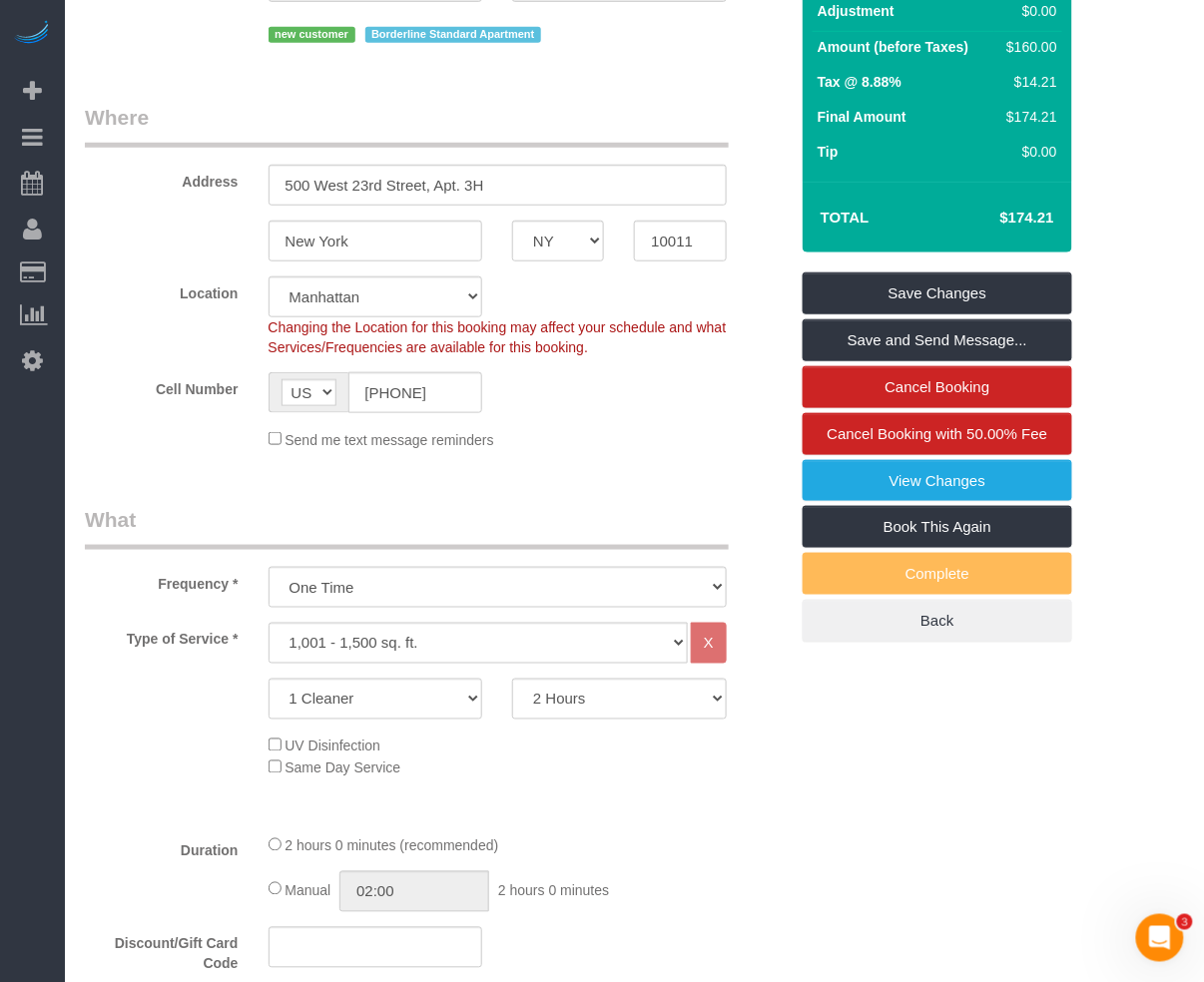 scroll, scrollTop: 0, scrollLeft: 0, axis: both 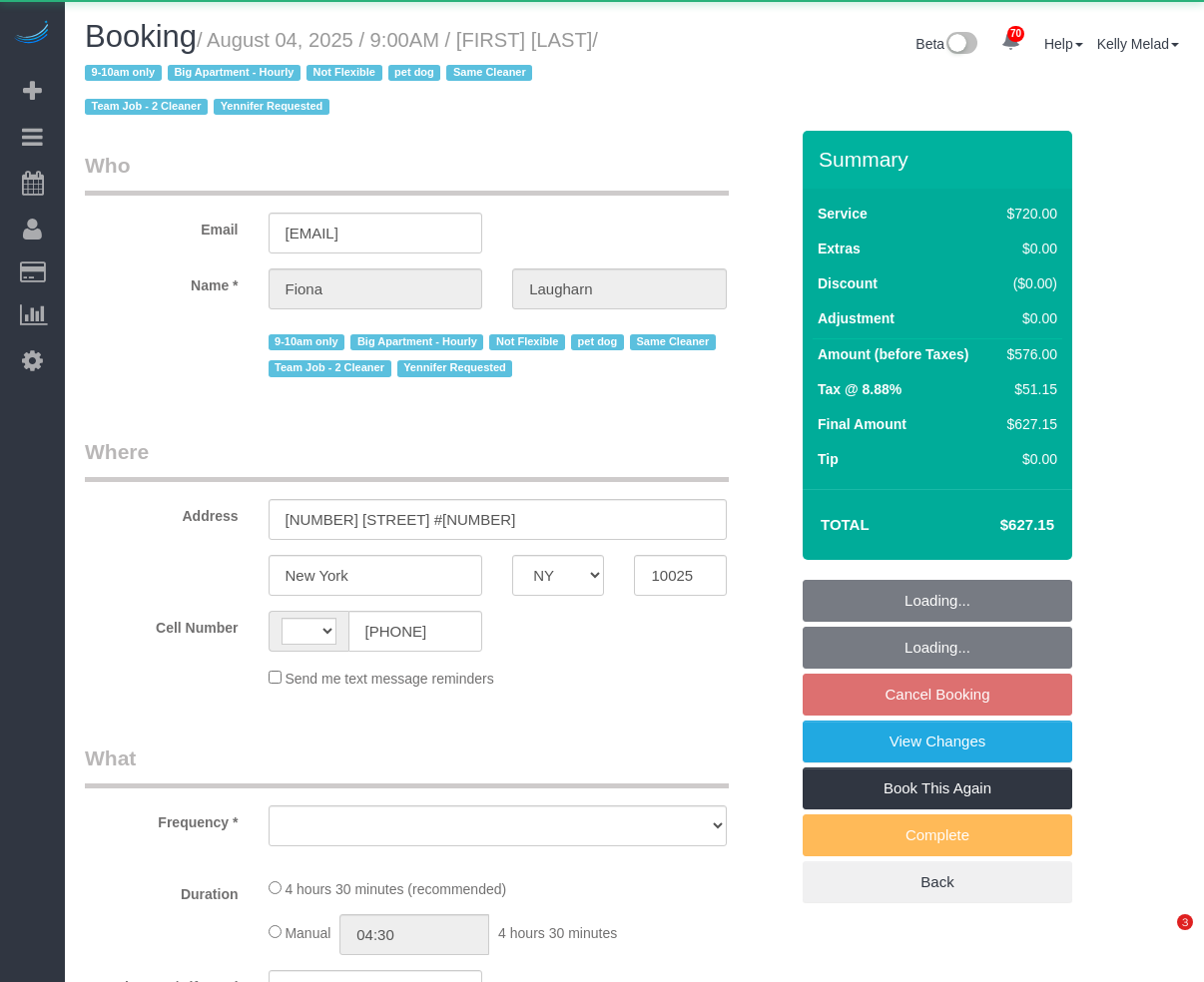 select on "NY" 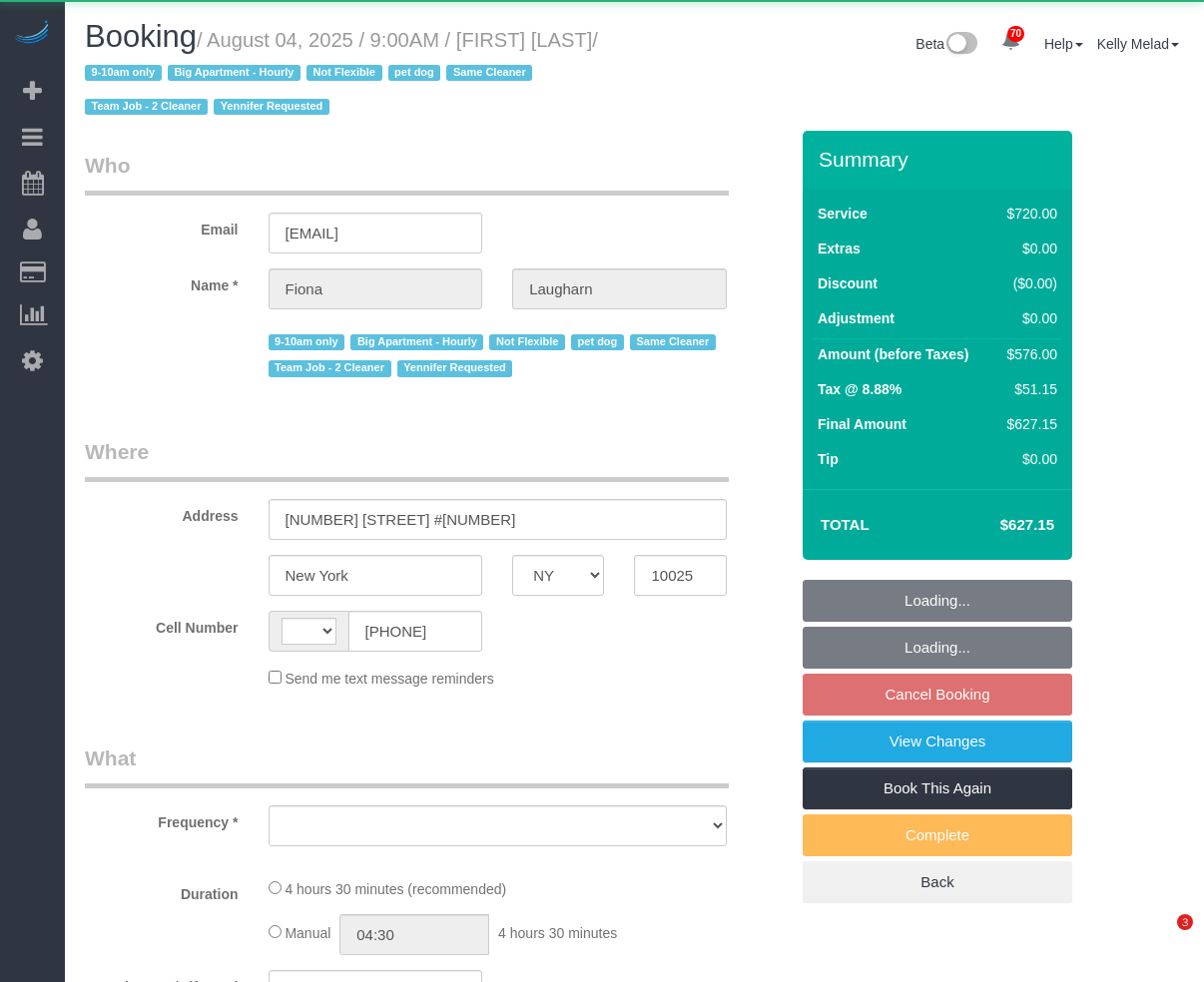 scroll, scrollTop: 0, scrollLeft: 0, axis: both 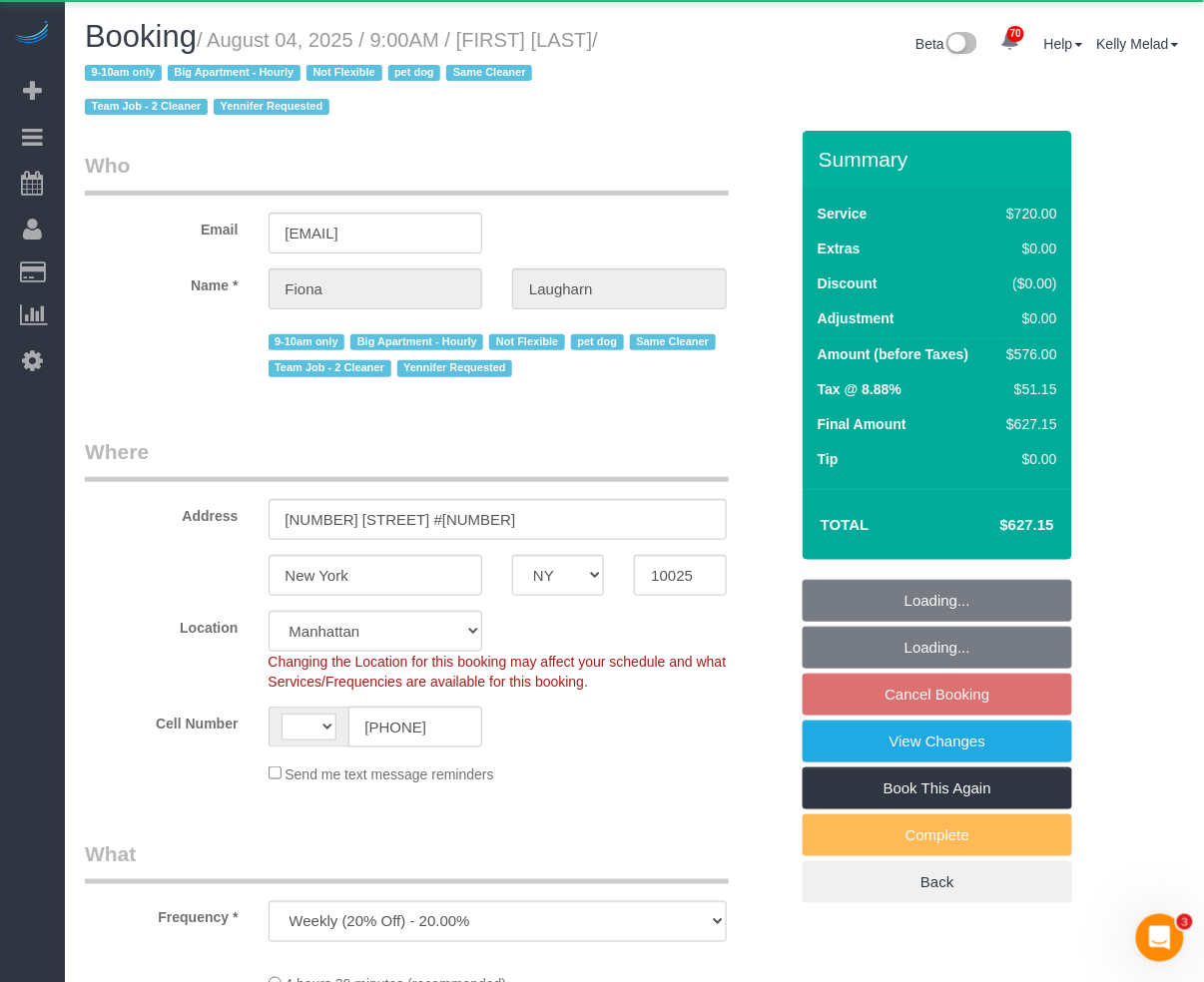 select on "object:926" 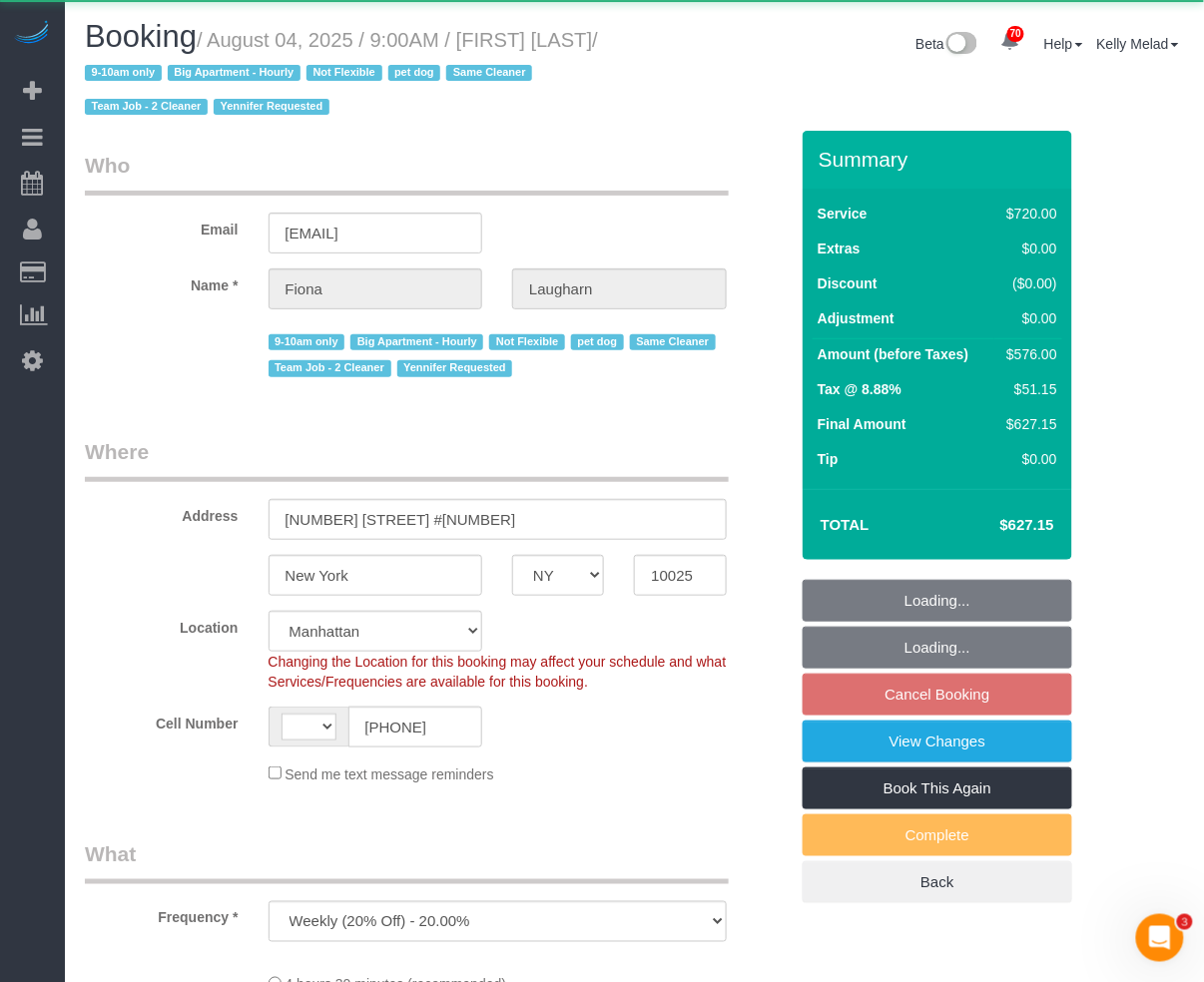 select on "string:US" 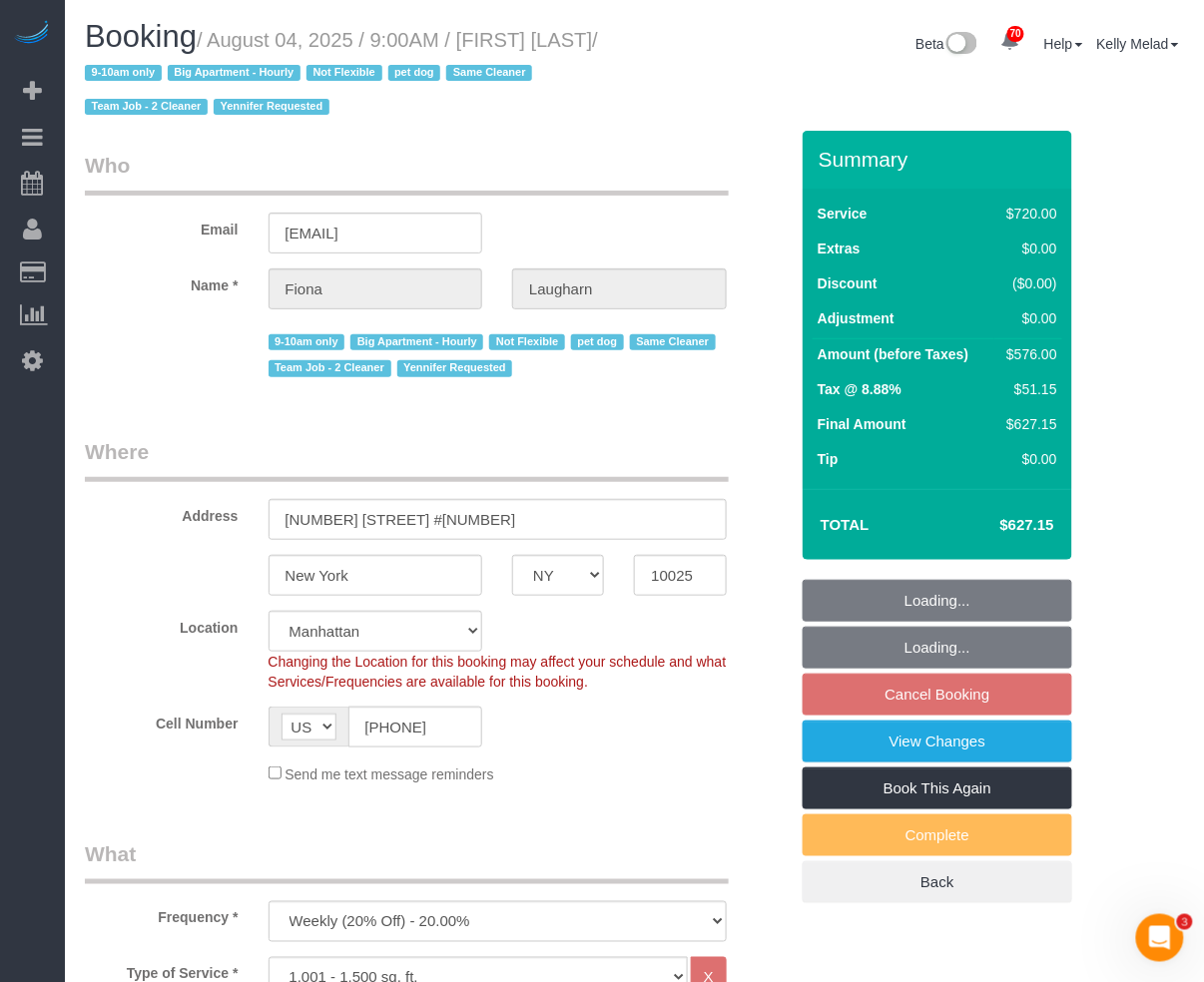 select on "spot2" 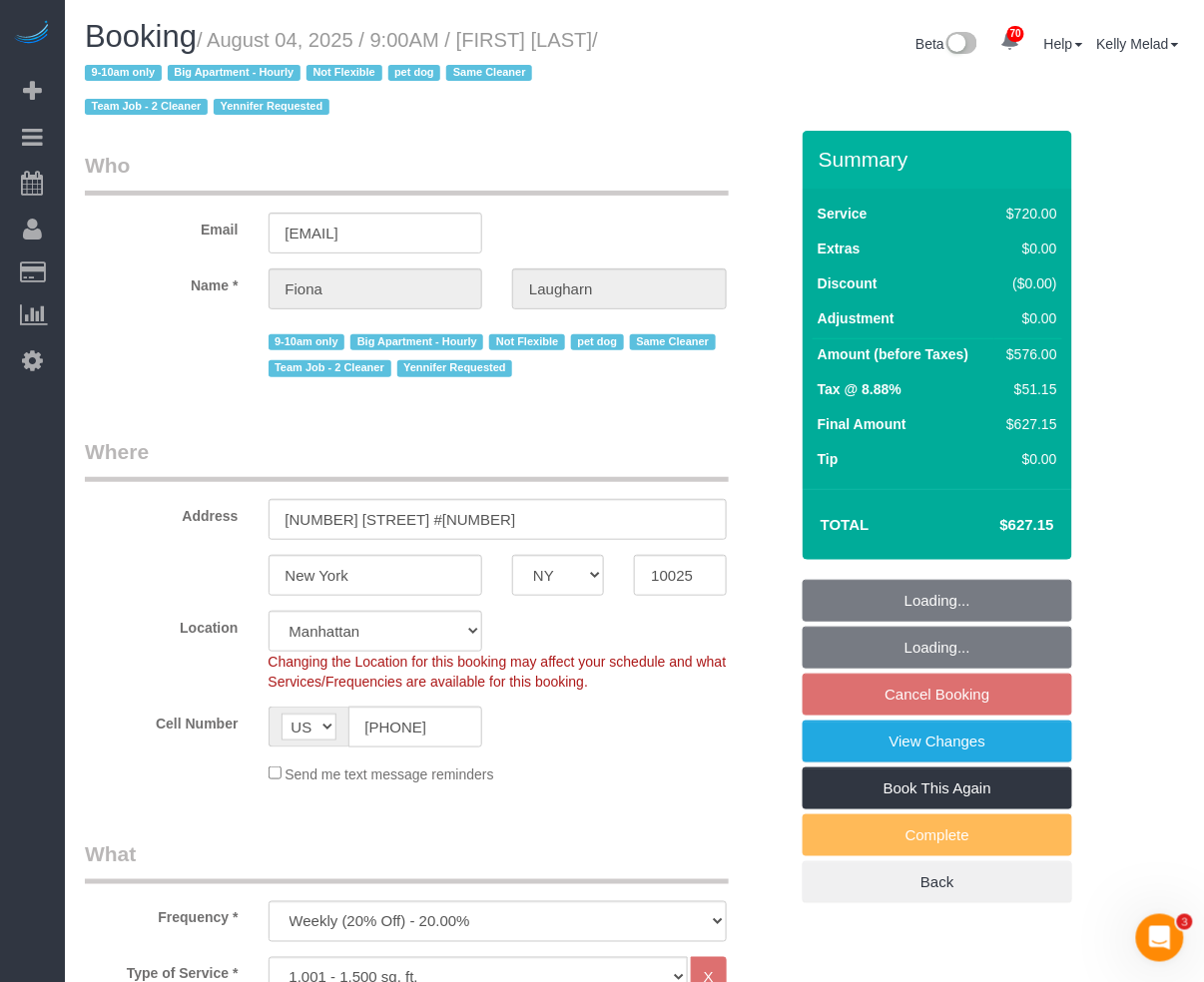 select on "number:89" 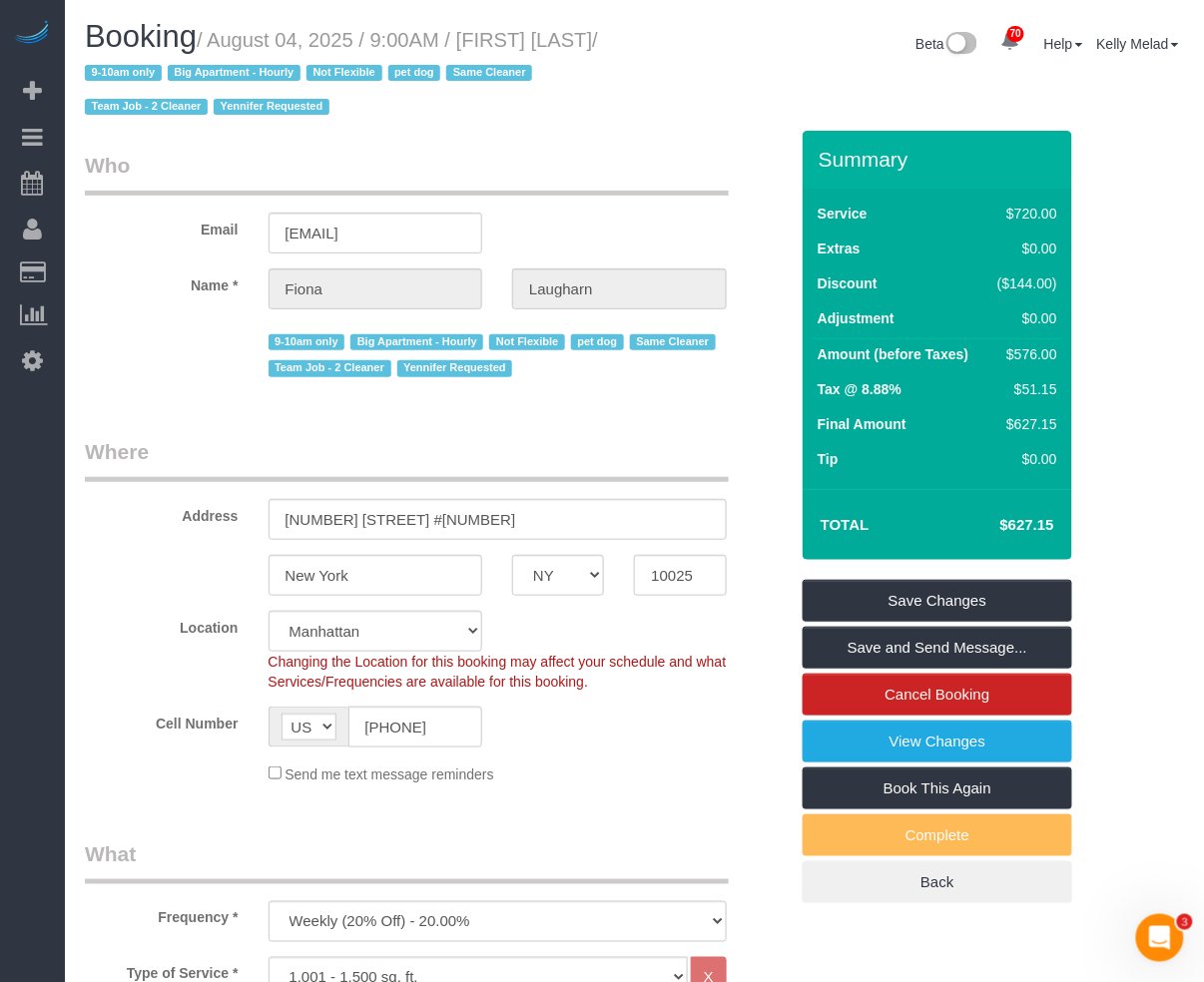 drag, startPoint x: 212, startPoint y: 33, endPoint x: 603, endPoint y: 29, distance: 391.02046 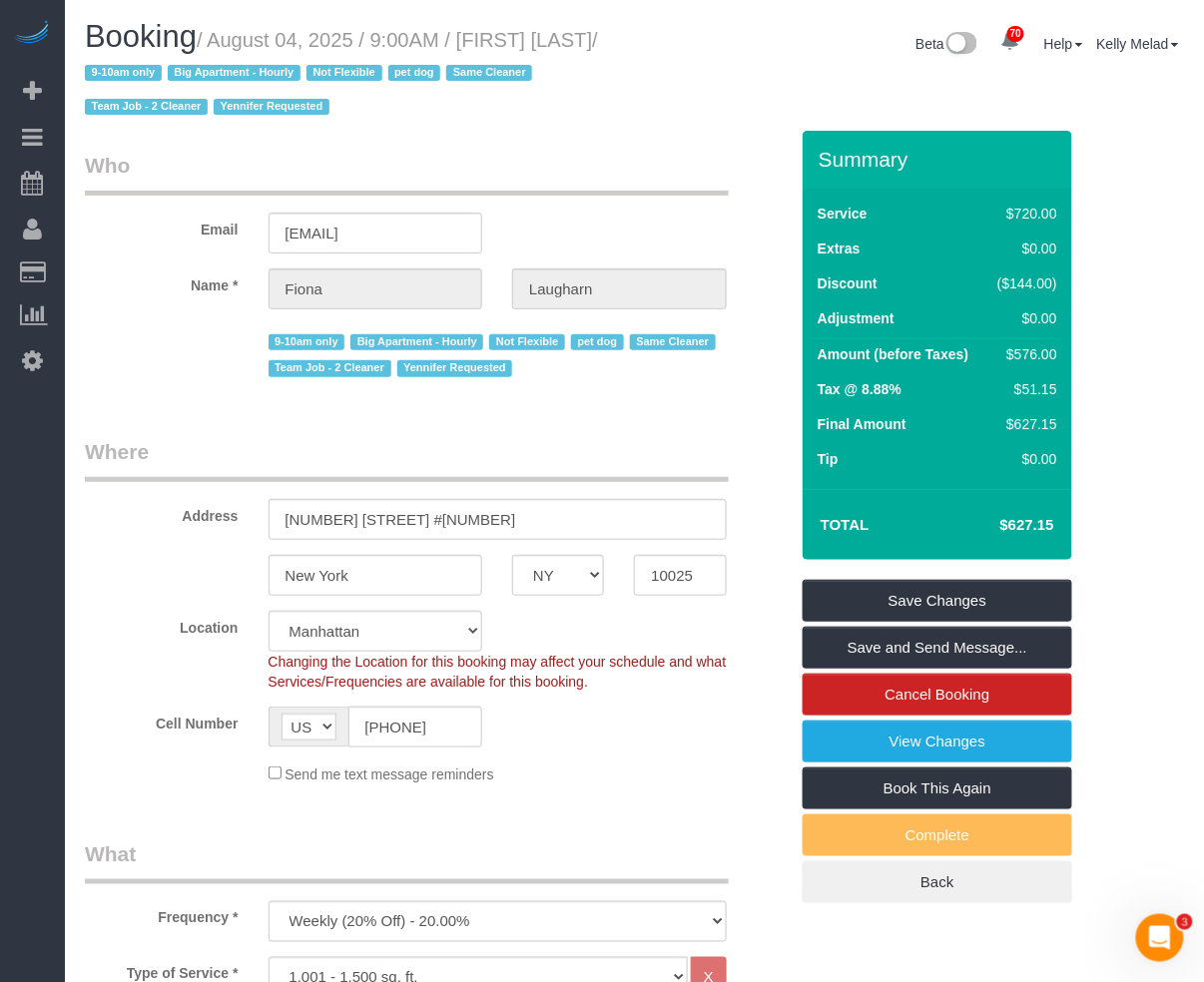 click on "/ August 04, 2025 / 9:00AM / Fiona Laugharn
/
9-10am only
Big Apartment - Hourly
Not Flexible
pet dog
Same Cleaner
Team Job - 2 Cleaner
Yennifer Requested" at bounding box center [341, 74] 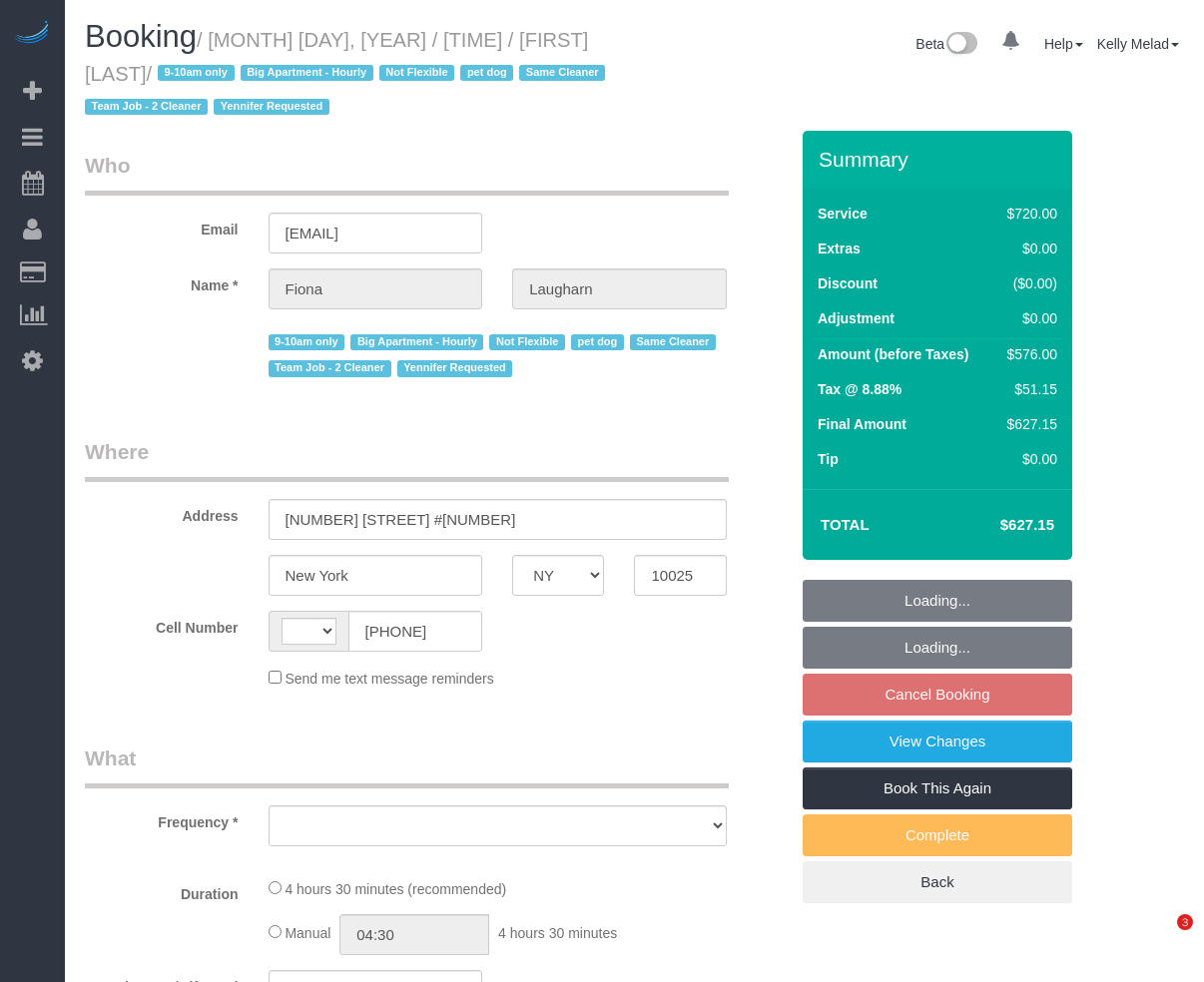 select on "NY" 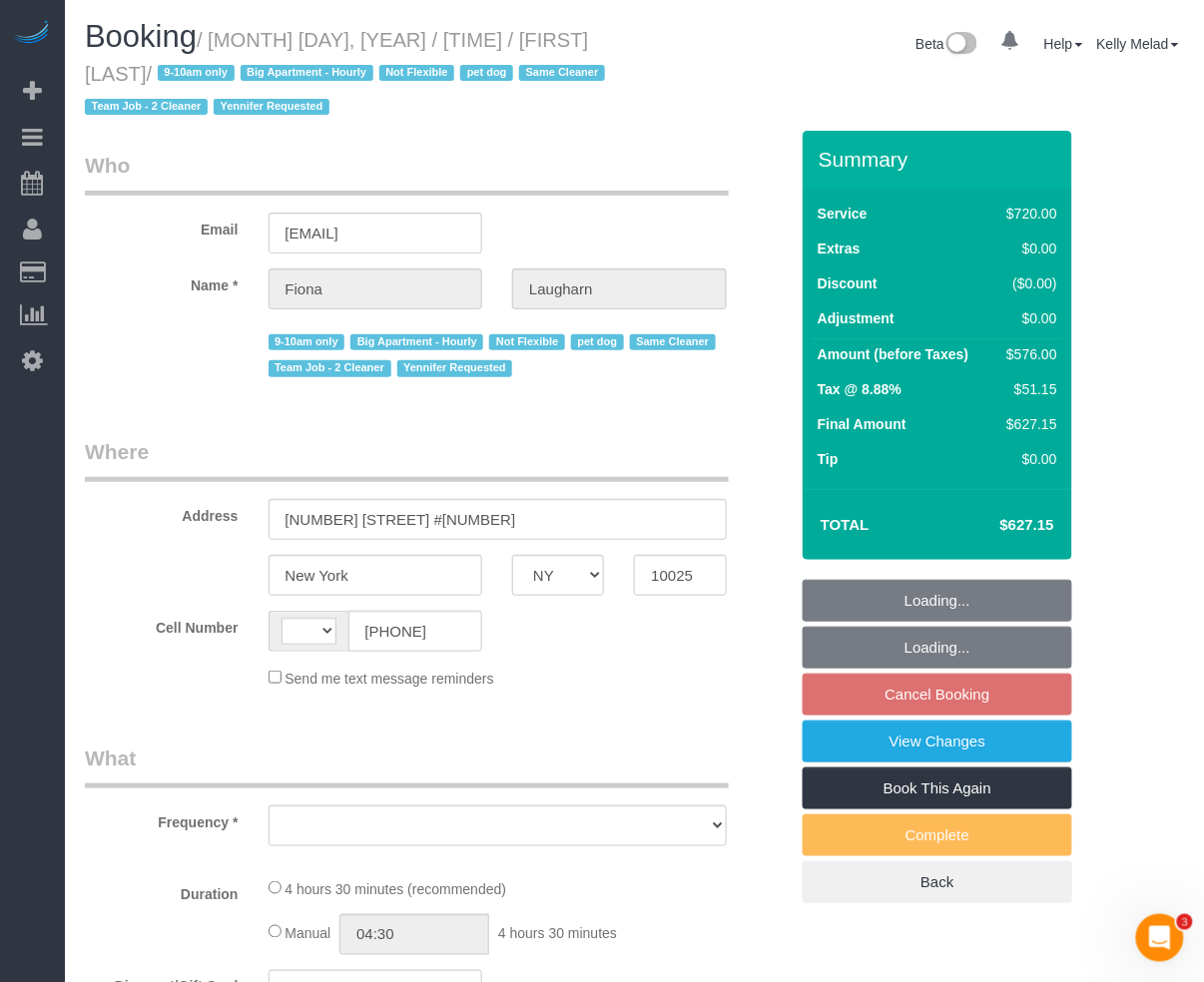 scroll, scrollTop: 0, scrollLeft: 0, axis: both 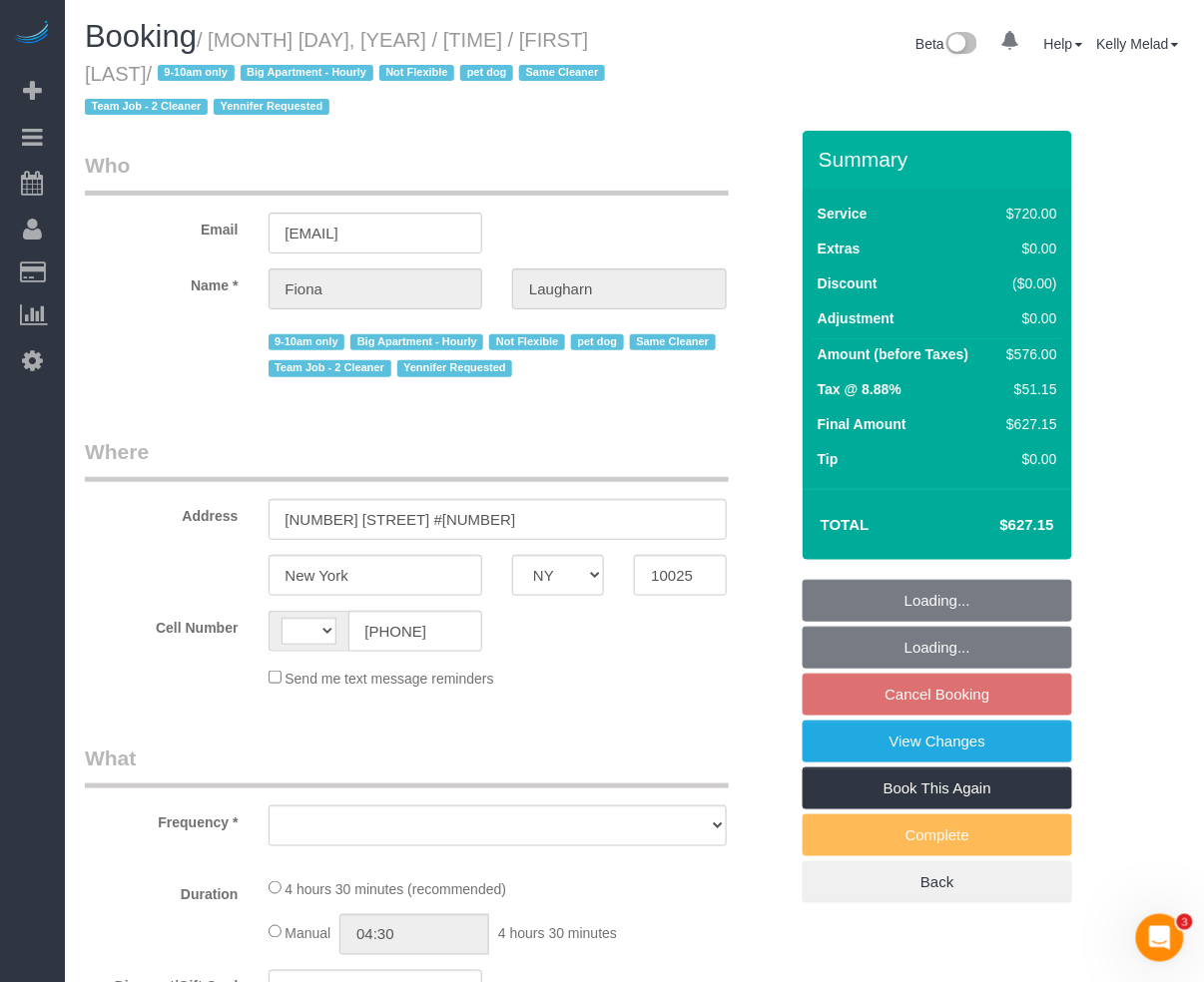 select on "object:594" 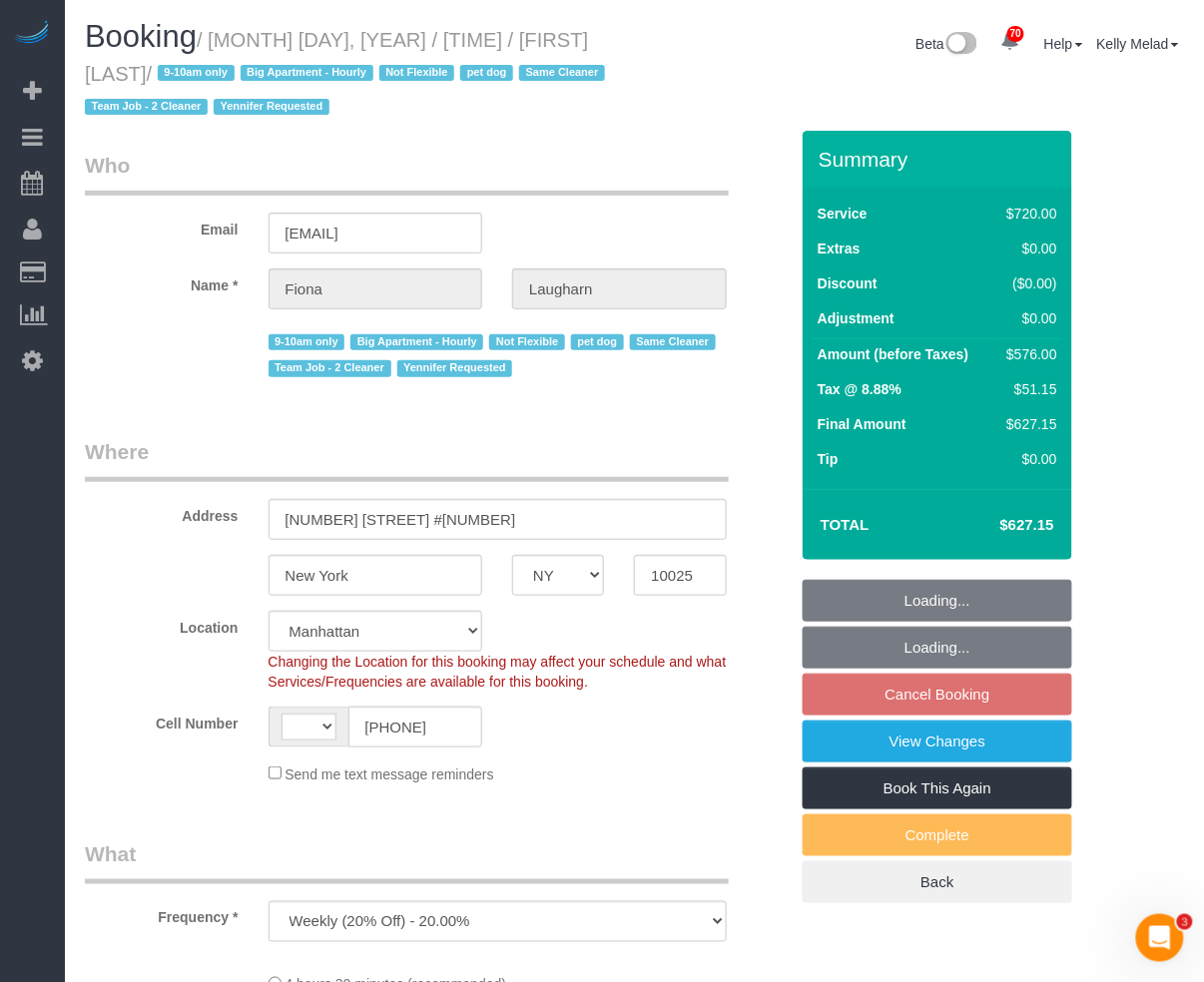 select on "object:824" 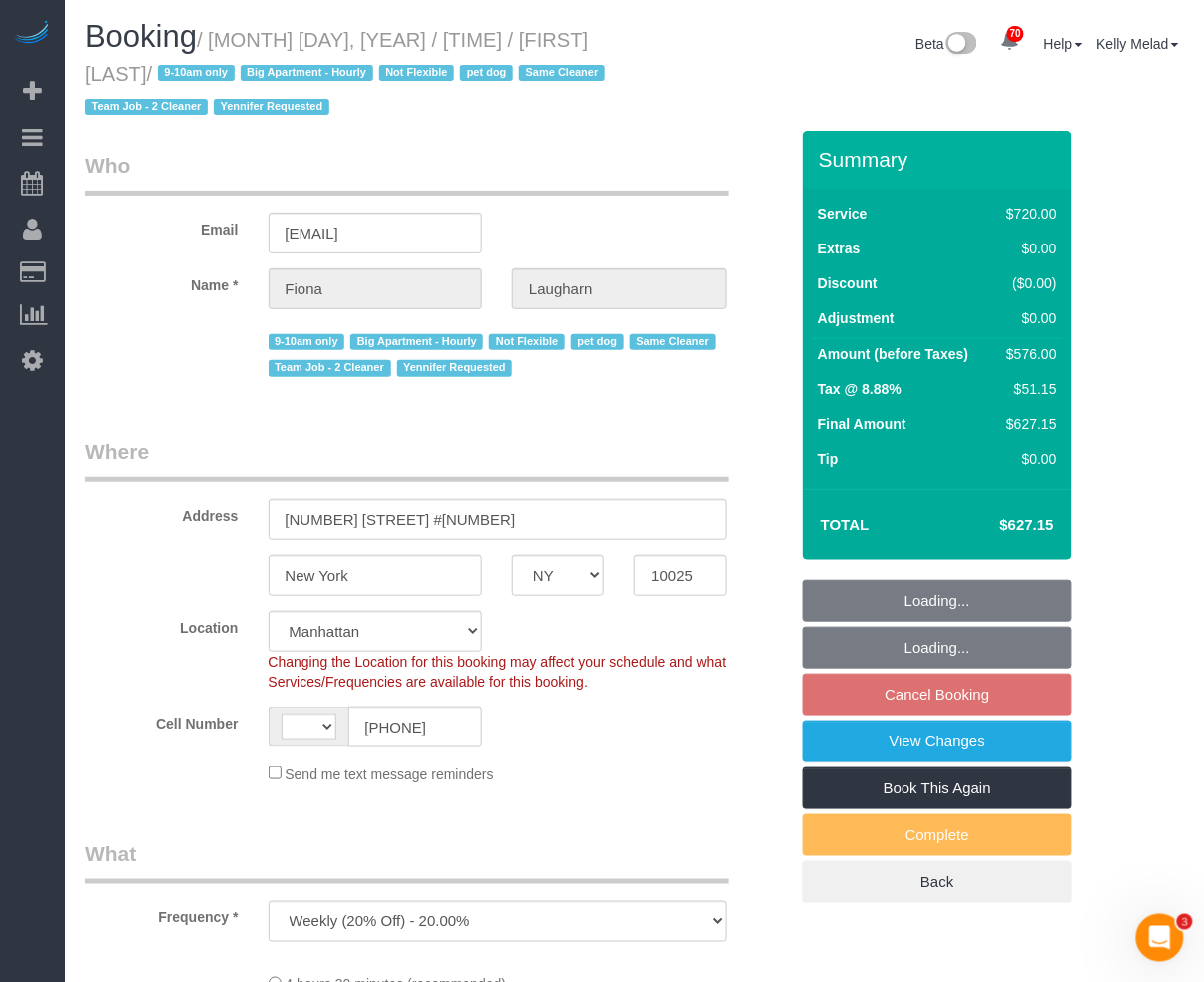 select on "string:US" 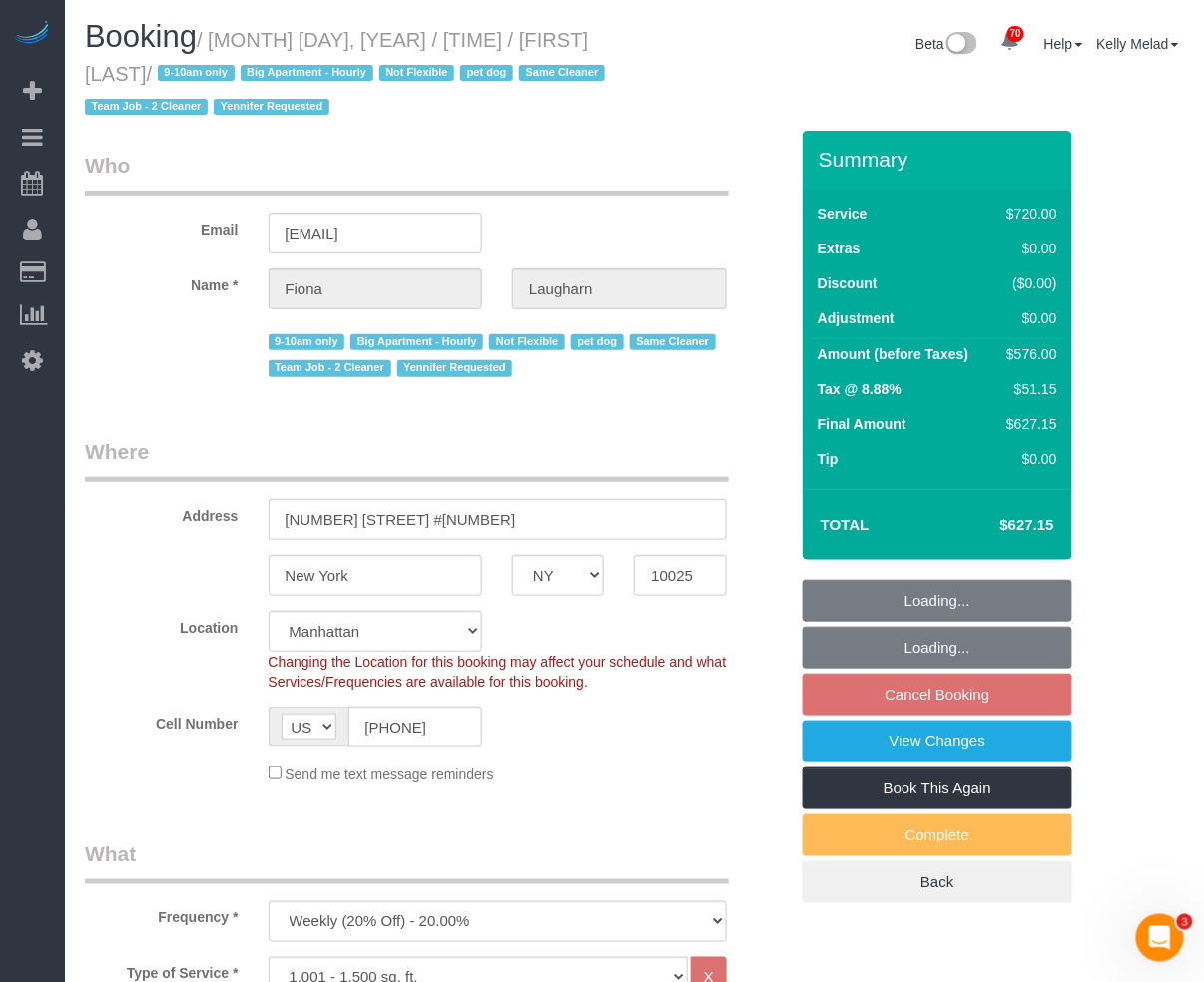 select on "spot2" 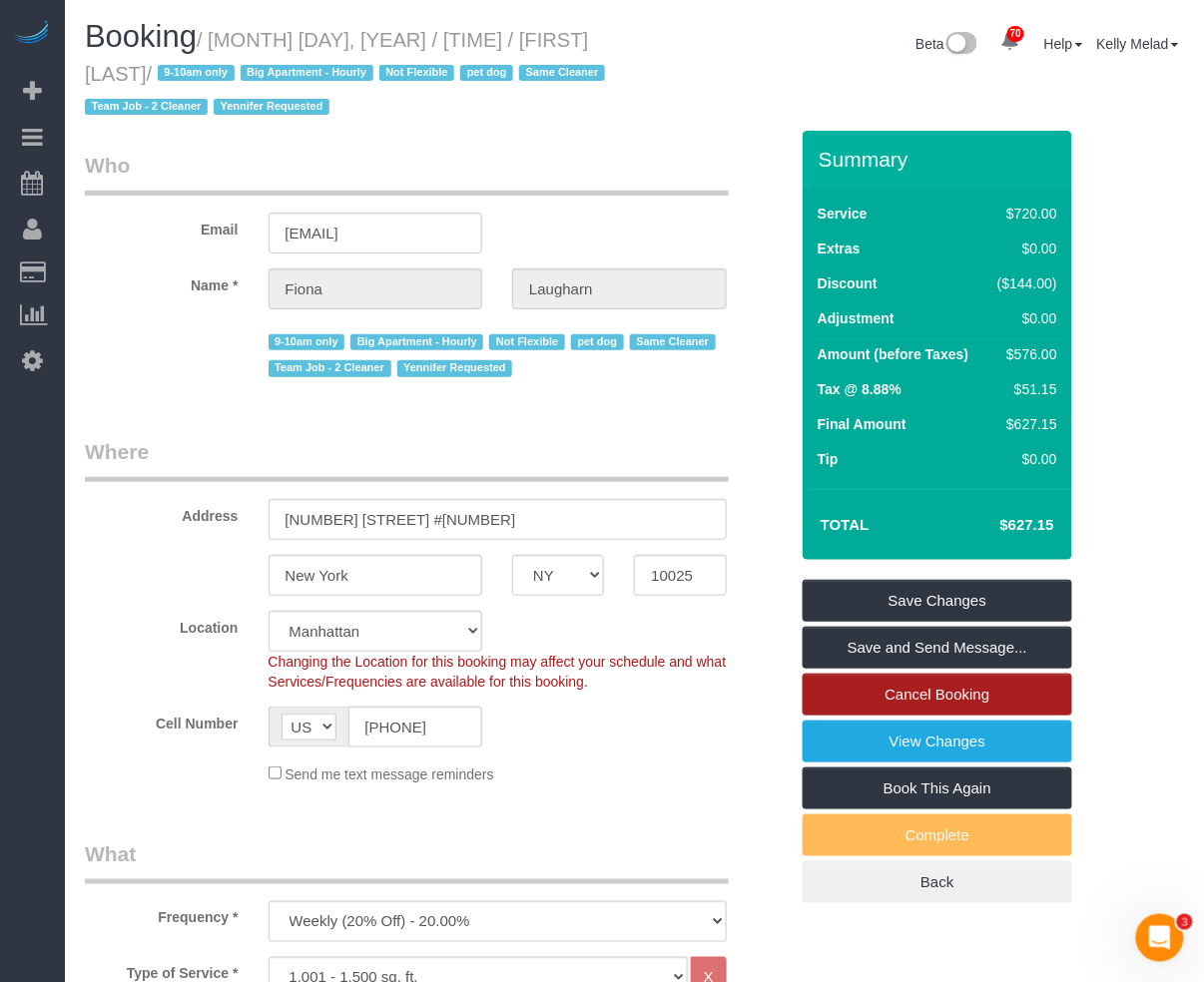 click on "Cancel Booking" at bounding box center [937, 695] 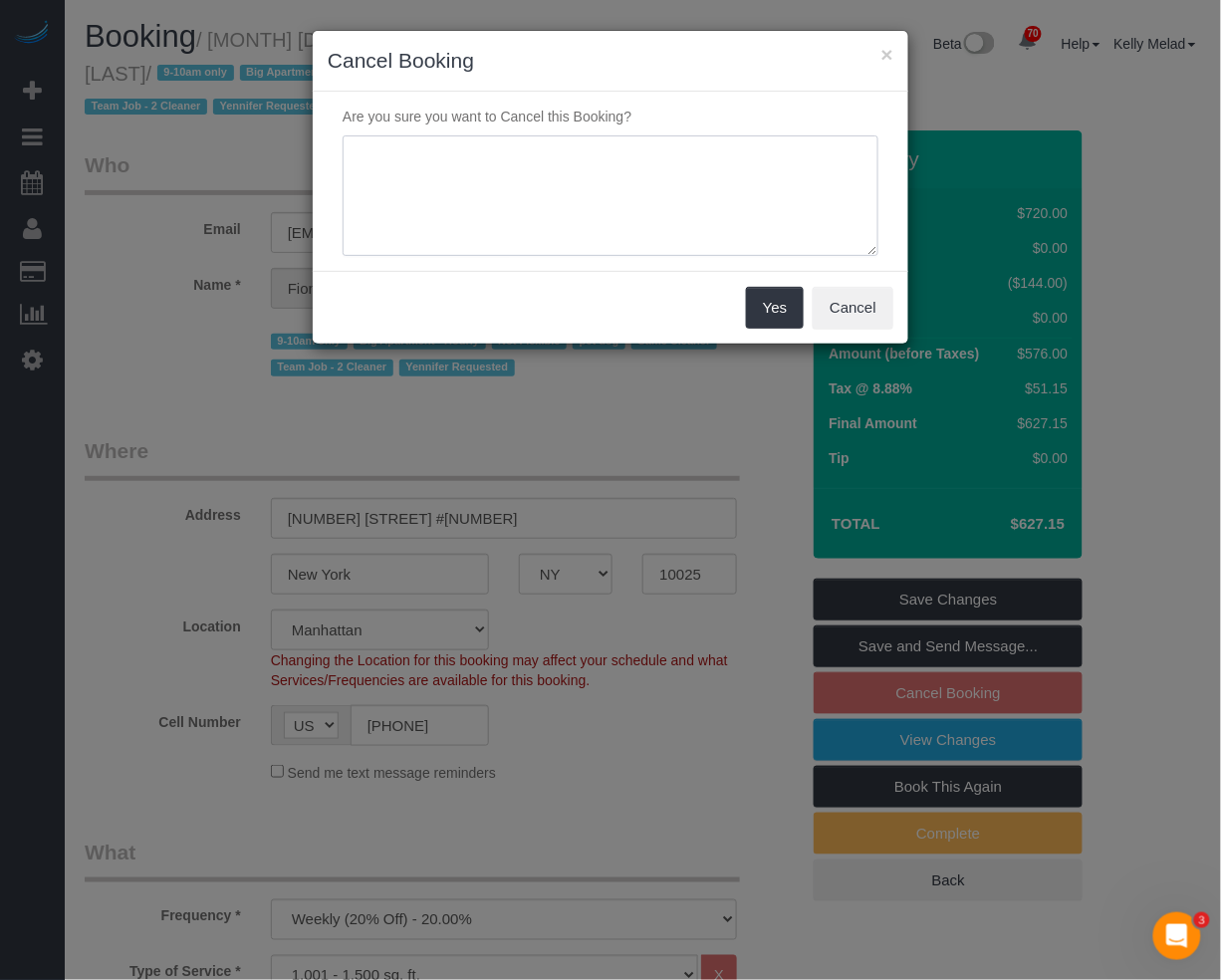 click at bounding box center [610, 196] 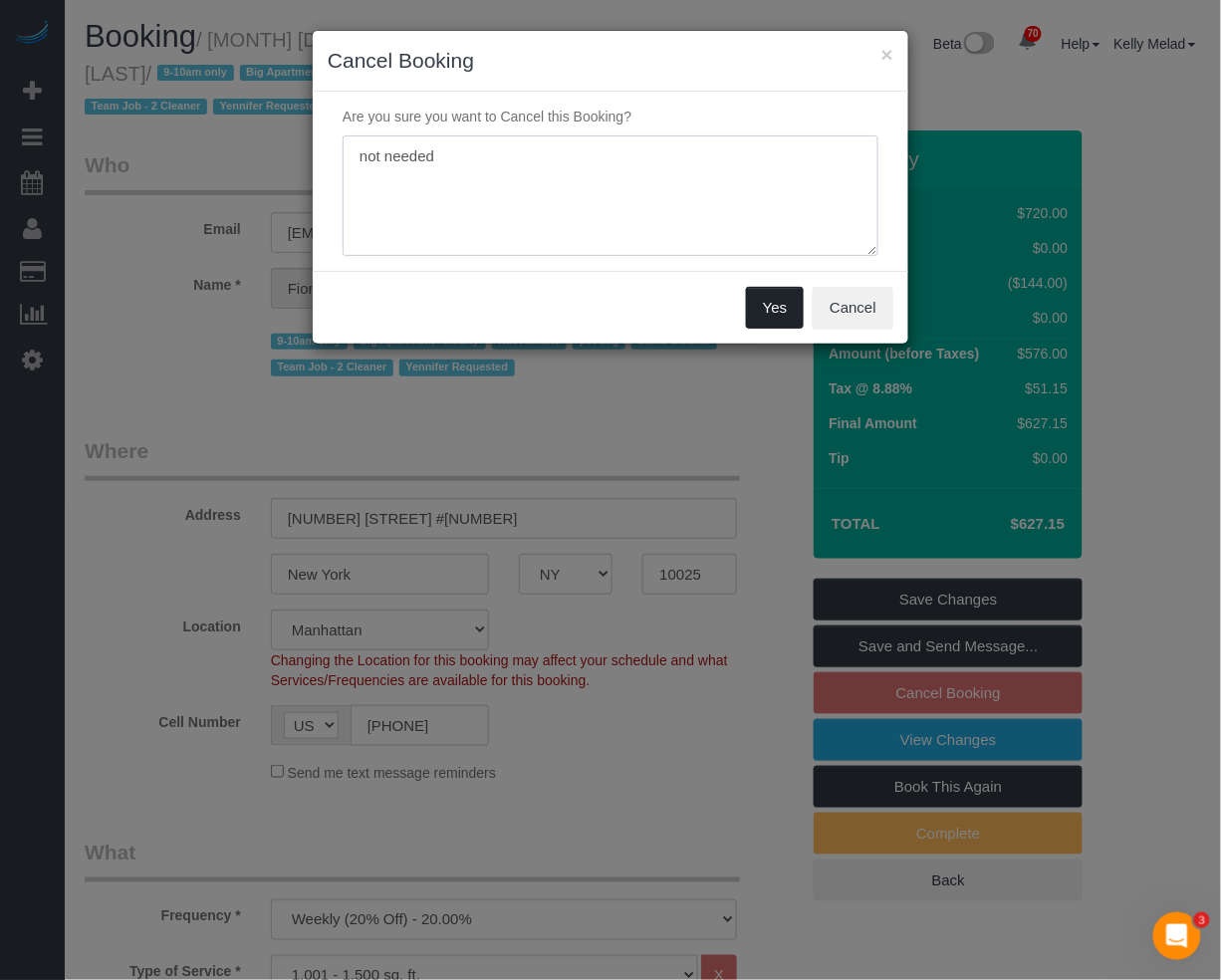 type on "not needed" 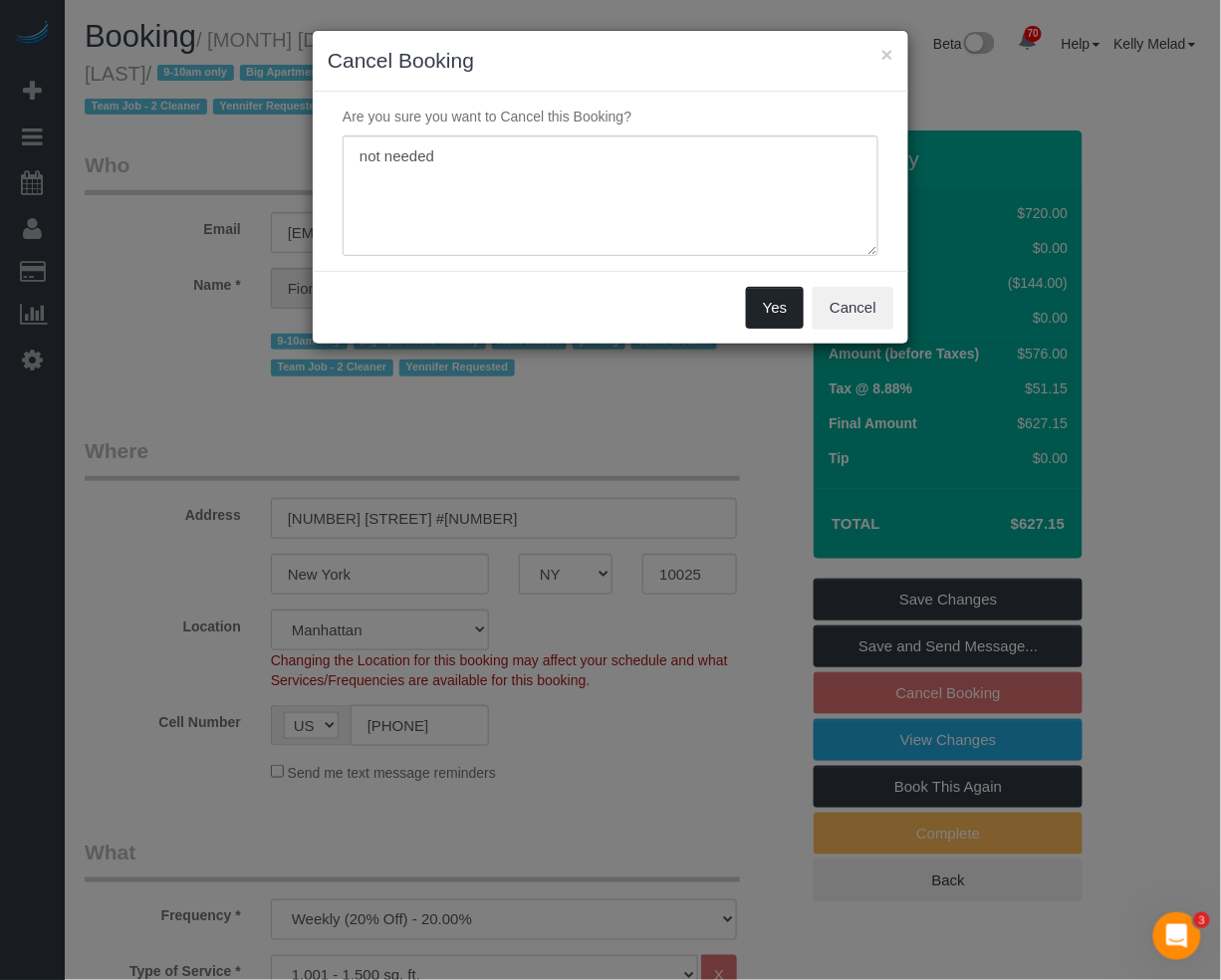 click on "Yes" at bounding box center [775, 308] 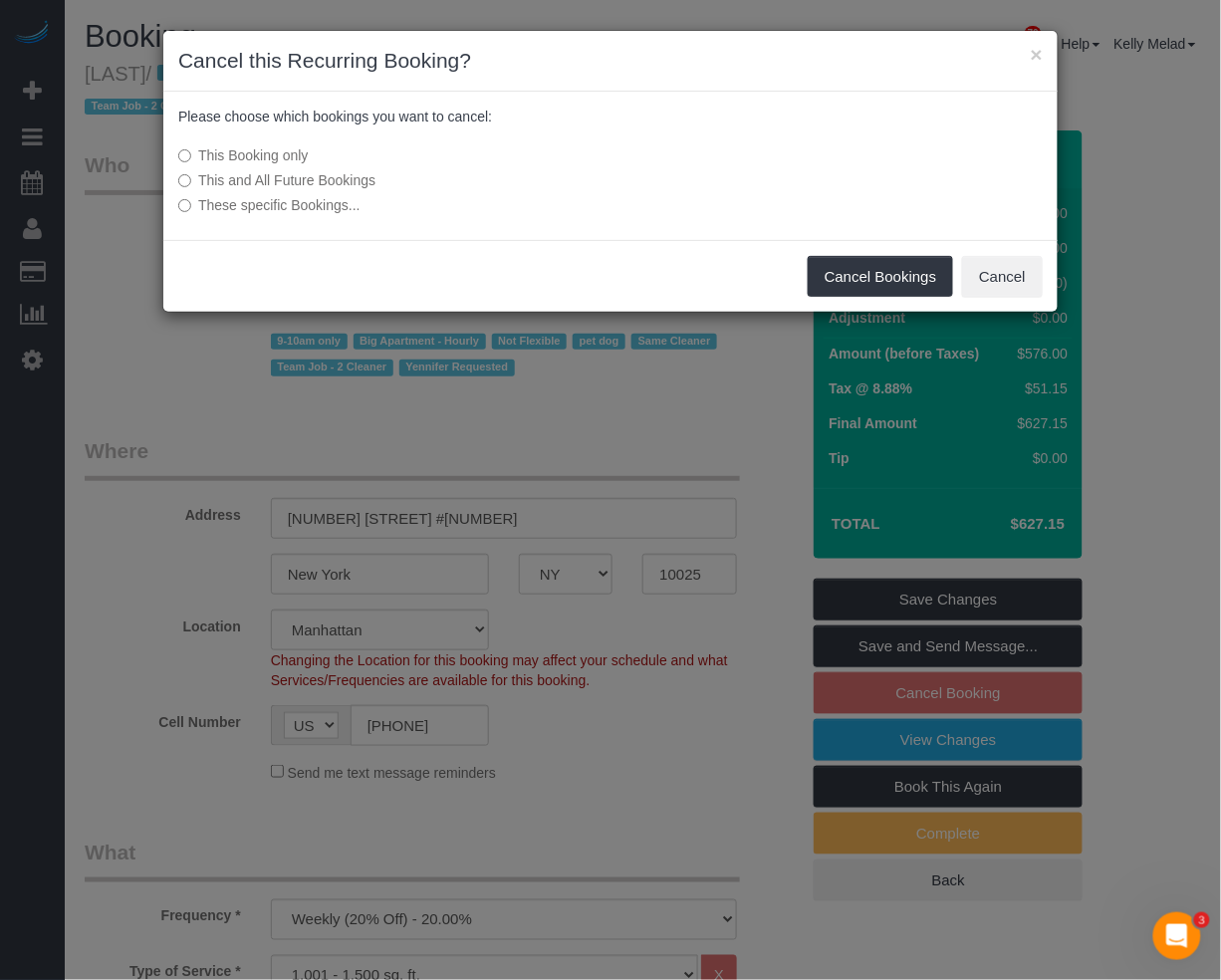 click on "×
Cancel this Recurring Booking?
Please choose which bookings you want to cancel:
This Booking only
This and All Future Bookings
These specific Bookings...
Cancel Bookings
Cancel" at bounding box center (610, 490) 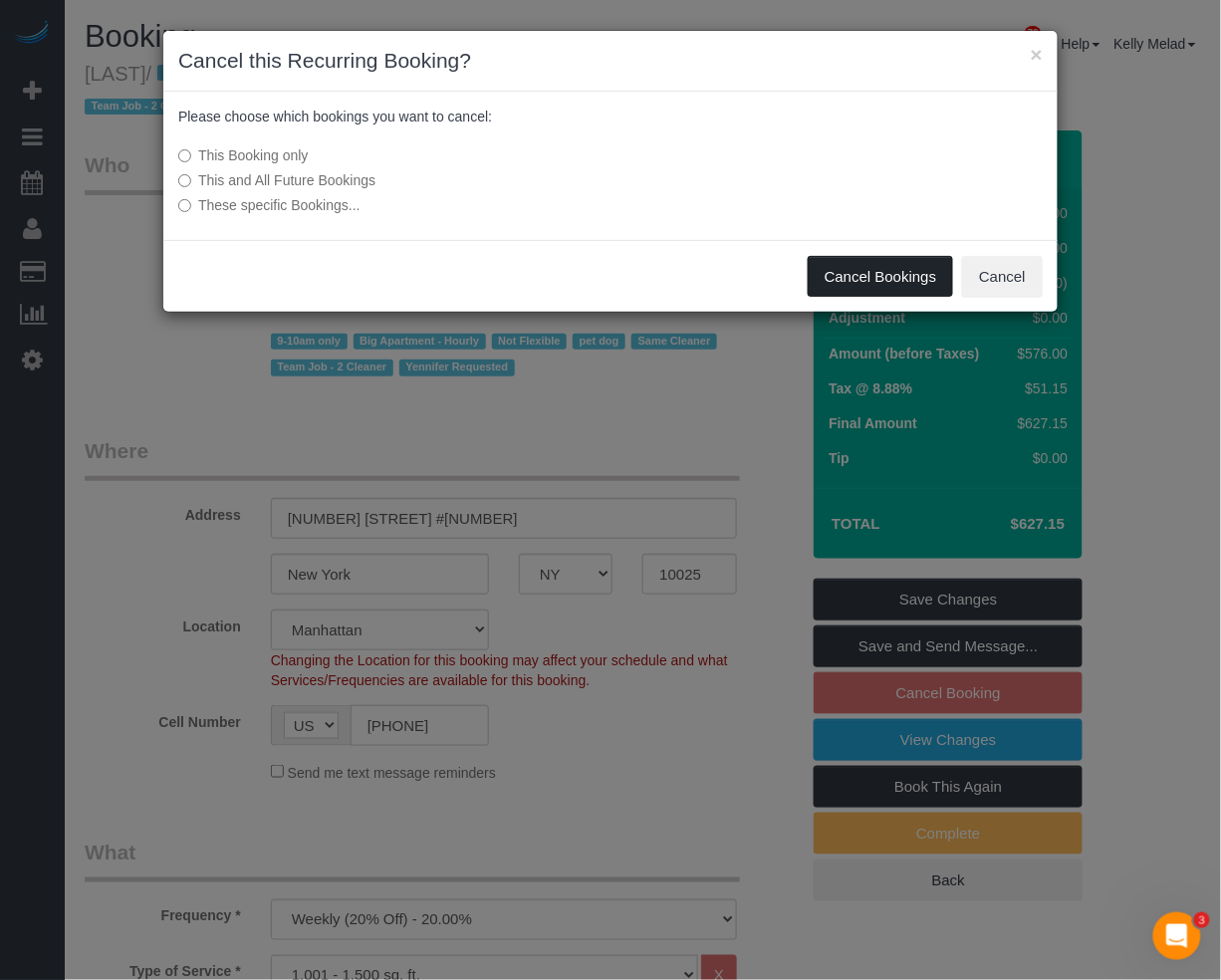 drag, startPoint x: 866, startPoint y: 264, endPoint x: 1094, endPoint y: 263, distance: 228.0022 